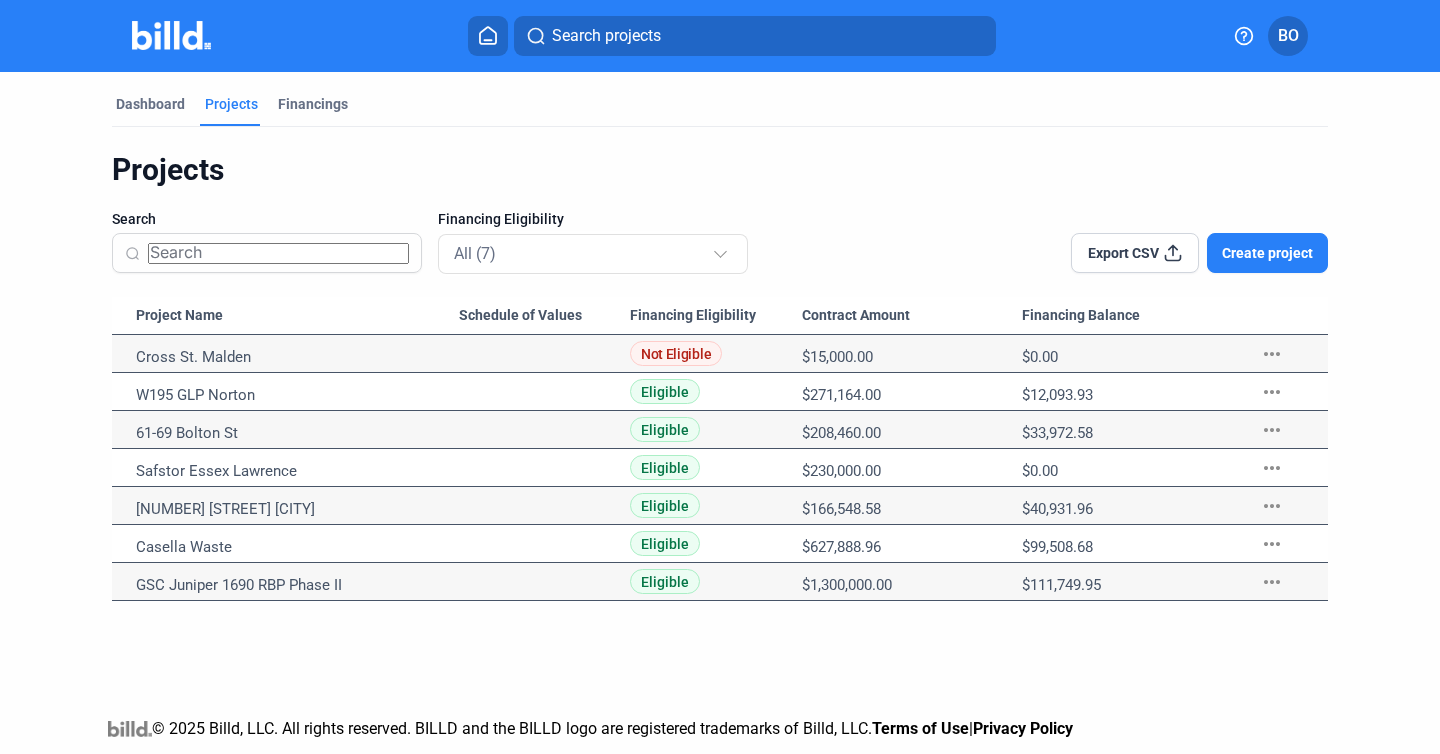 scroll, scrollTop: 0, scrollLeft: 0, axis: both 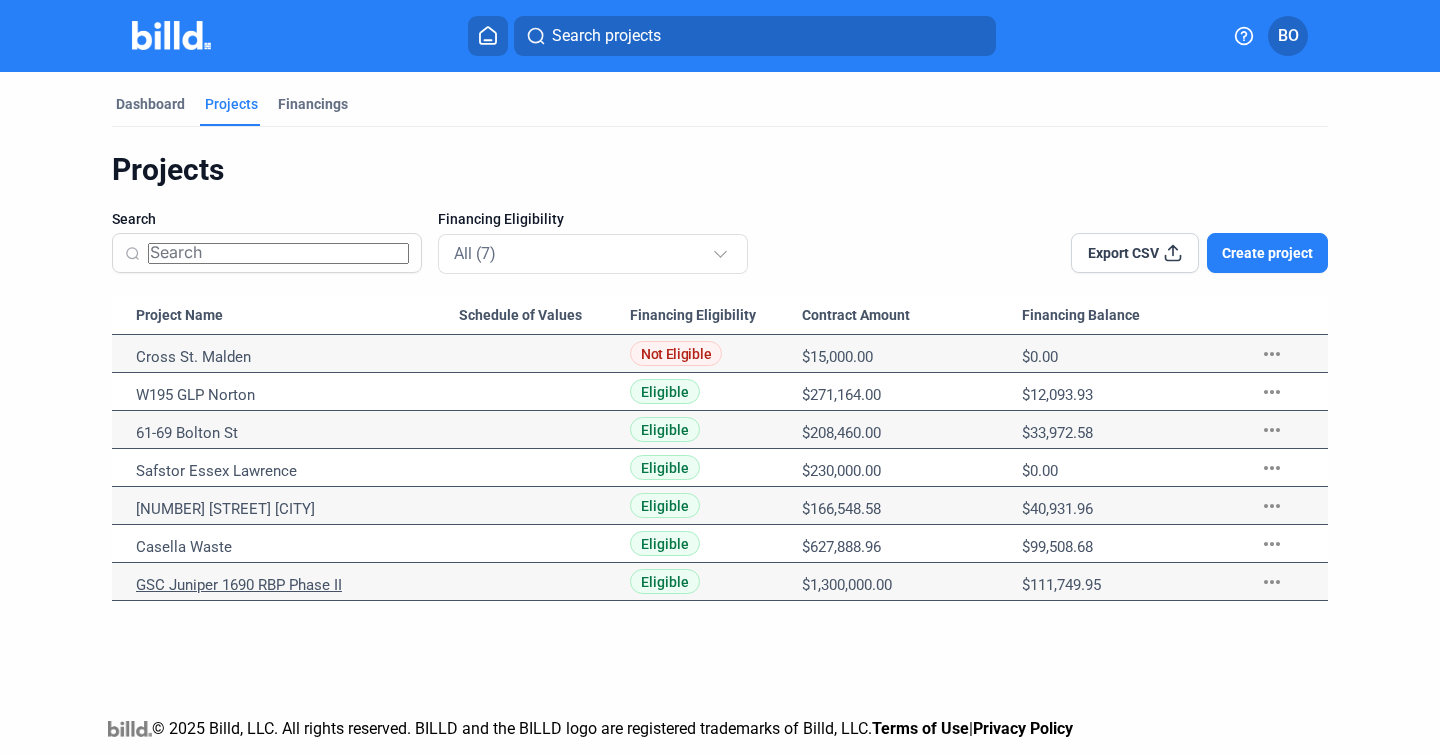 click on "GSC Juniper 1690 RBP Phase II" at bounding box center (297, 357) 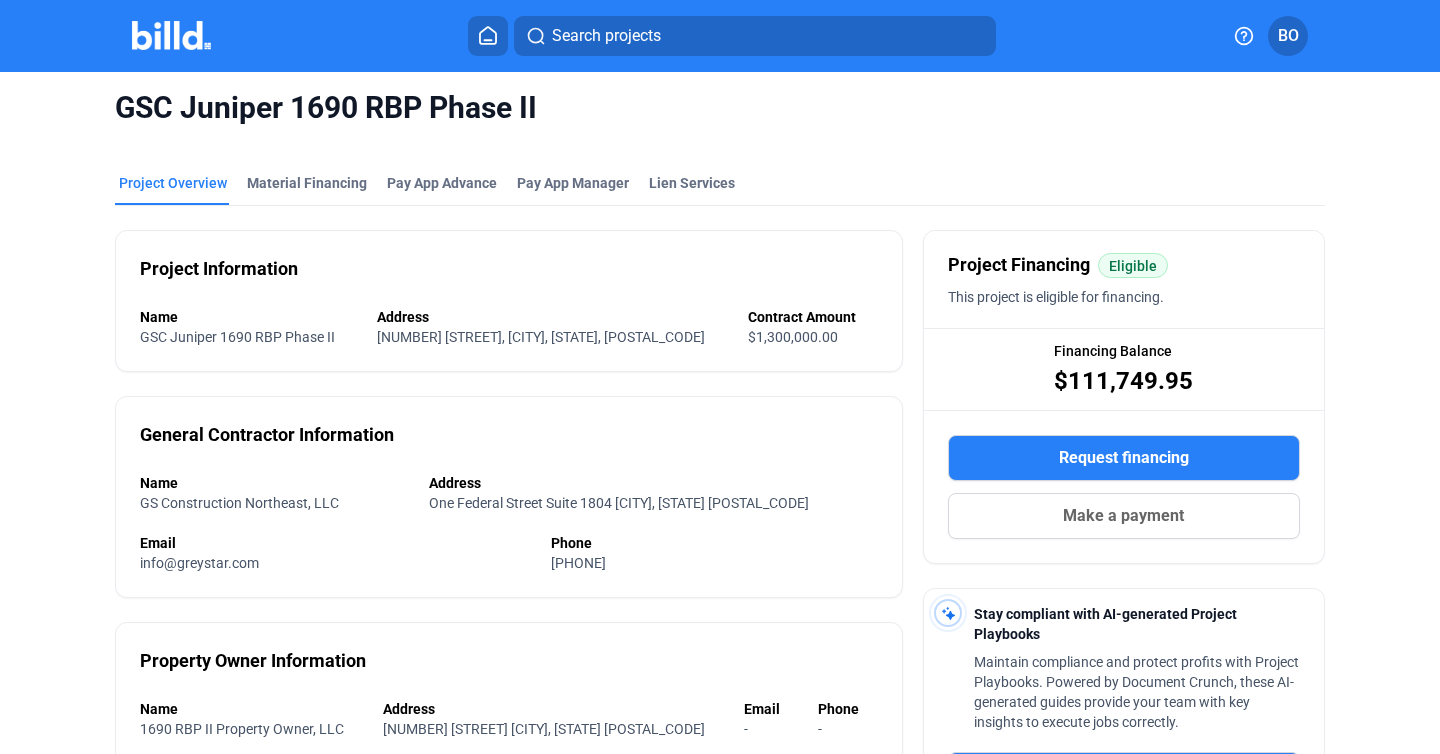 scroll, scrollTop: 0, scrollLeft: 0, axis: both 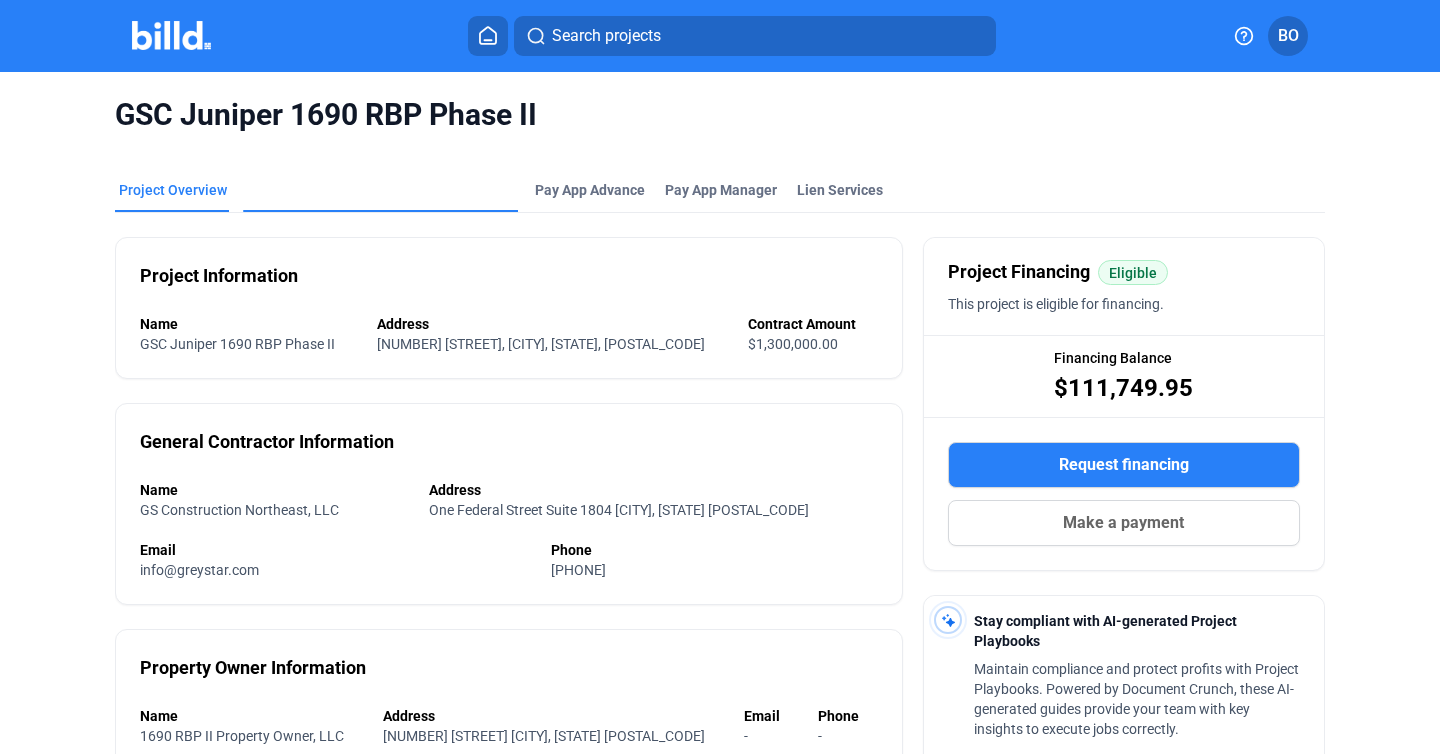 click on "Material Financing" at bounding box center (307, 323) 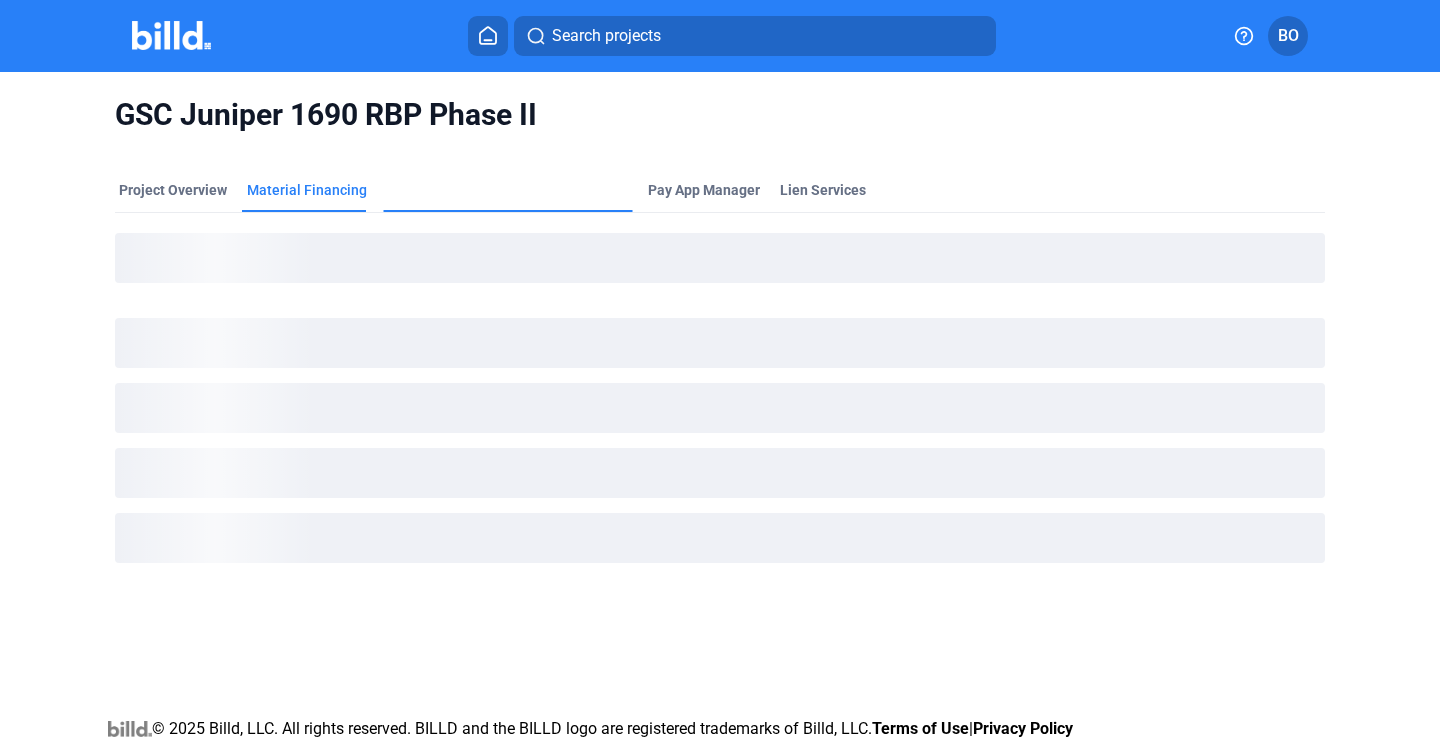 click on "Pay App Advance" at bounding box center (442, 306) 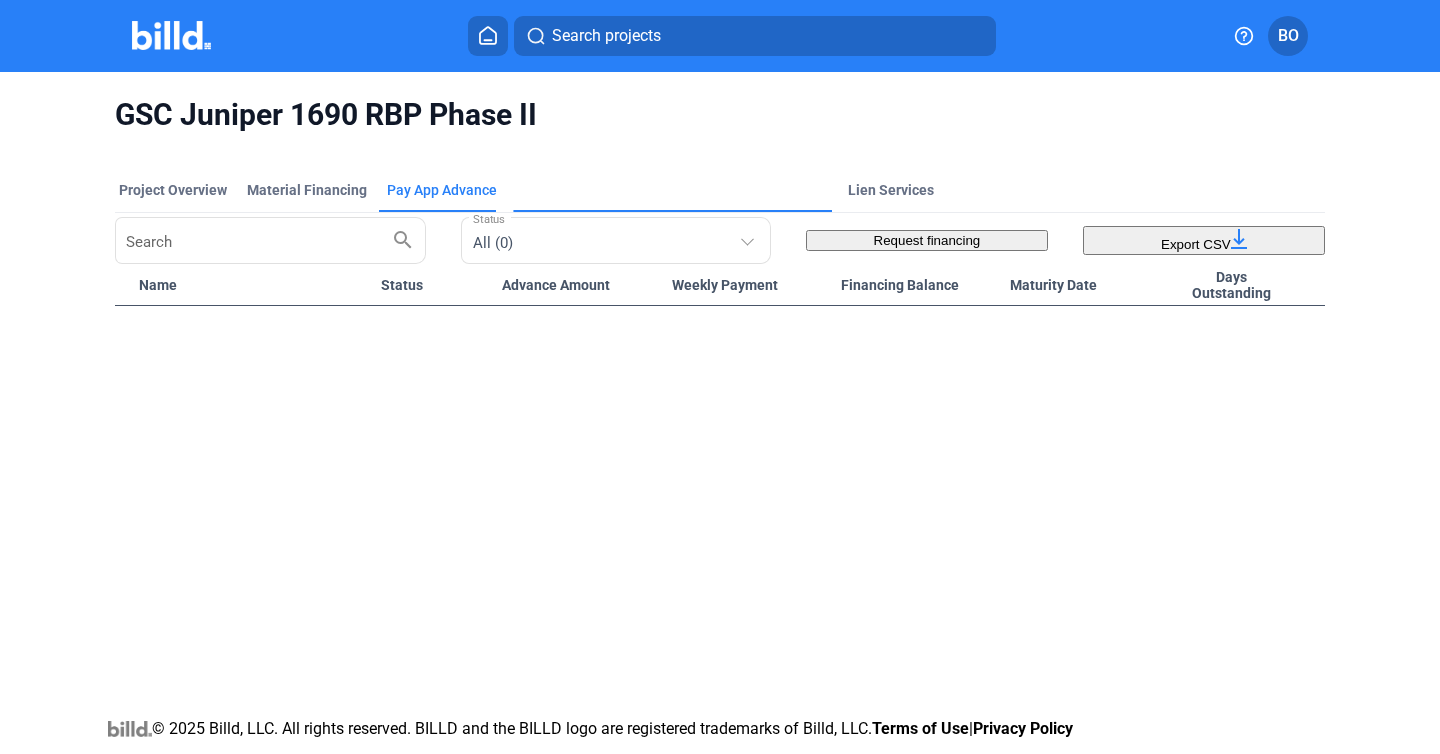 click on "Pay App Manager" at bounding box center [573, 374] 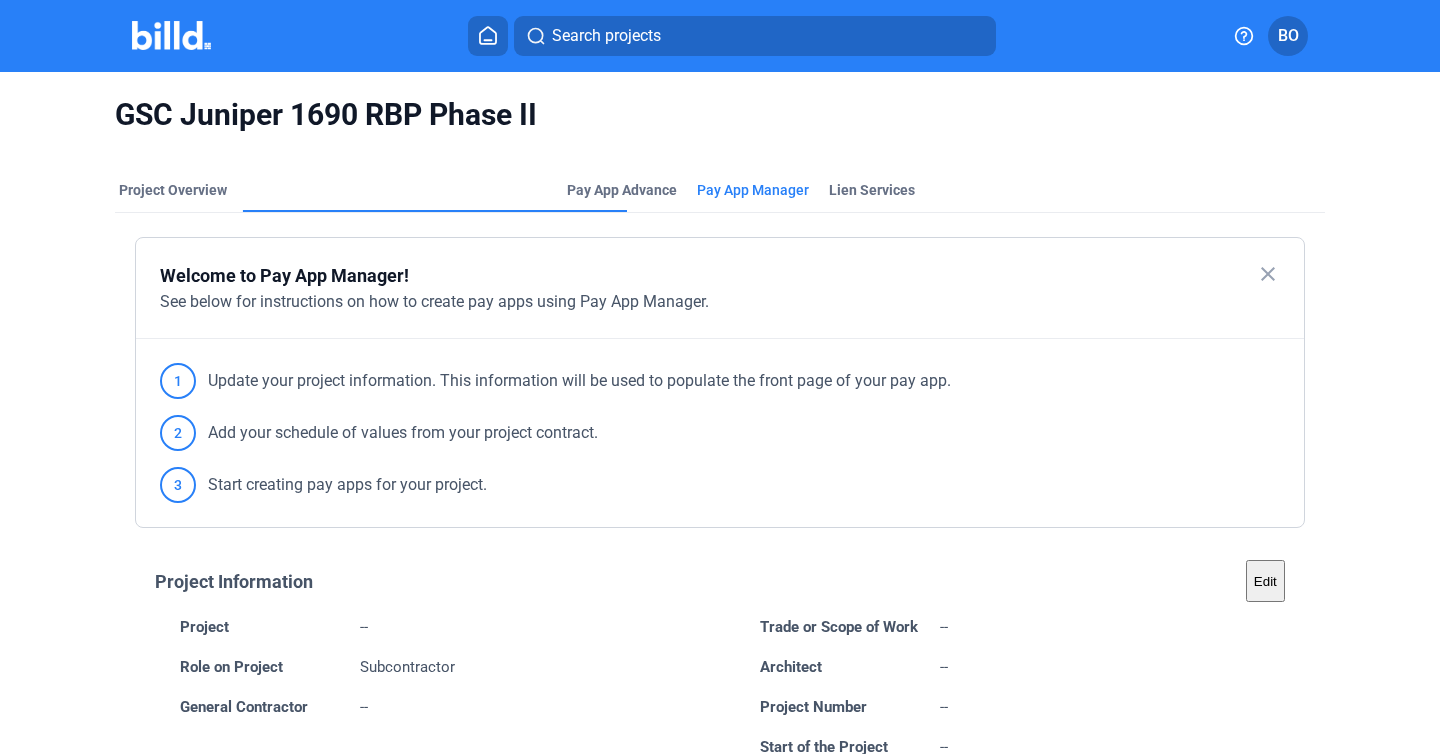 click on "Material Financing" at bounding box center [307, 355] 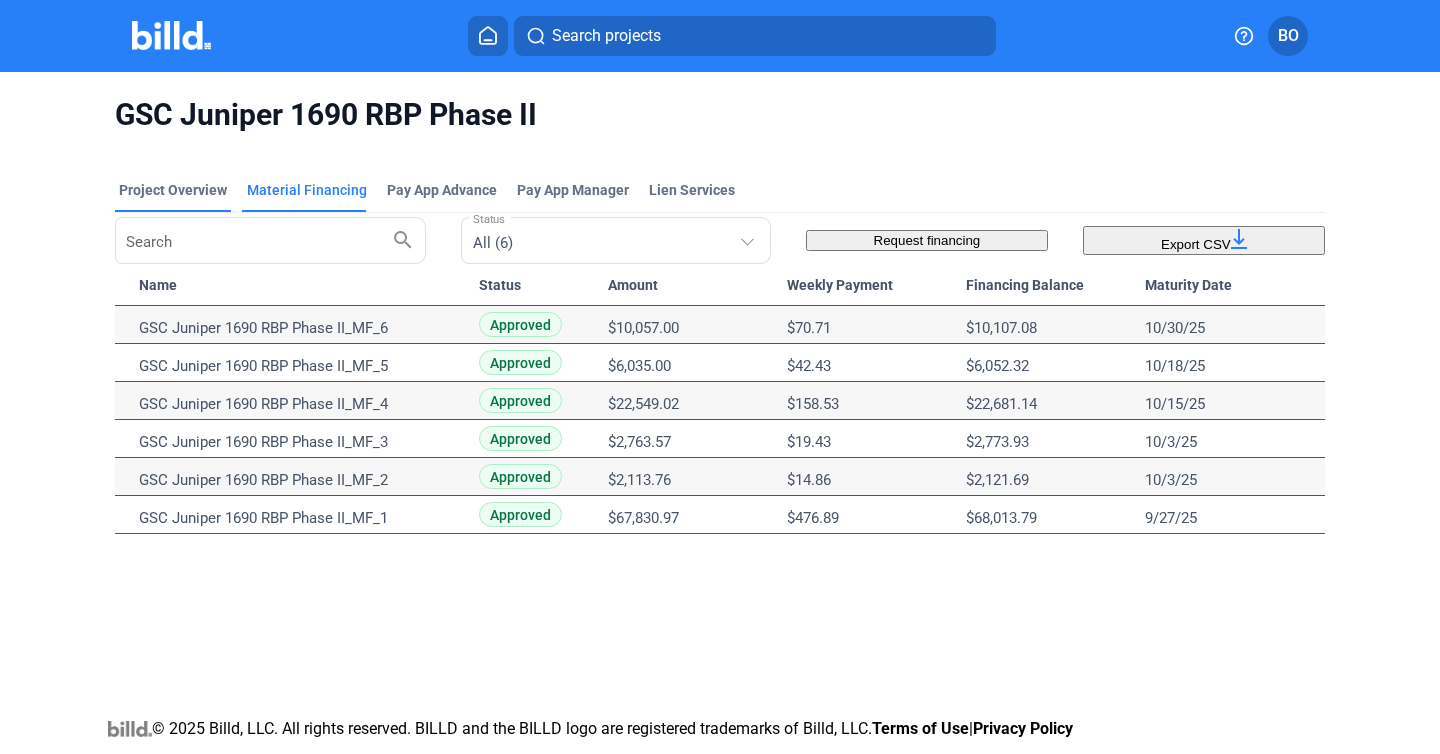 click on "Project Overview" at bounding box center (173, 190) 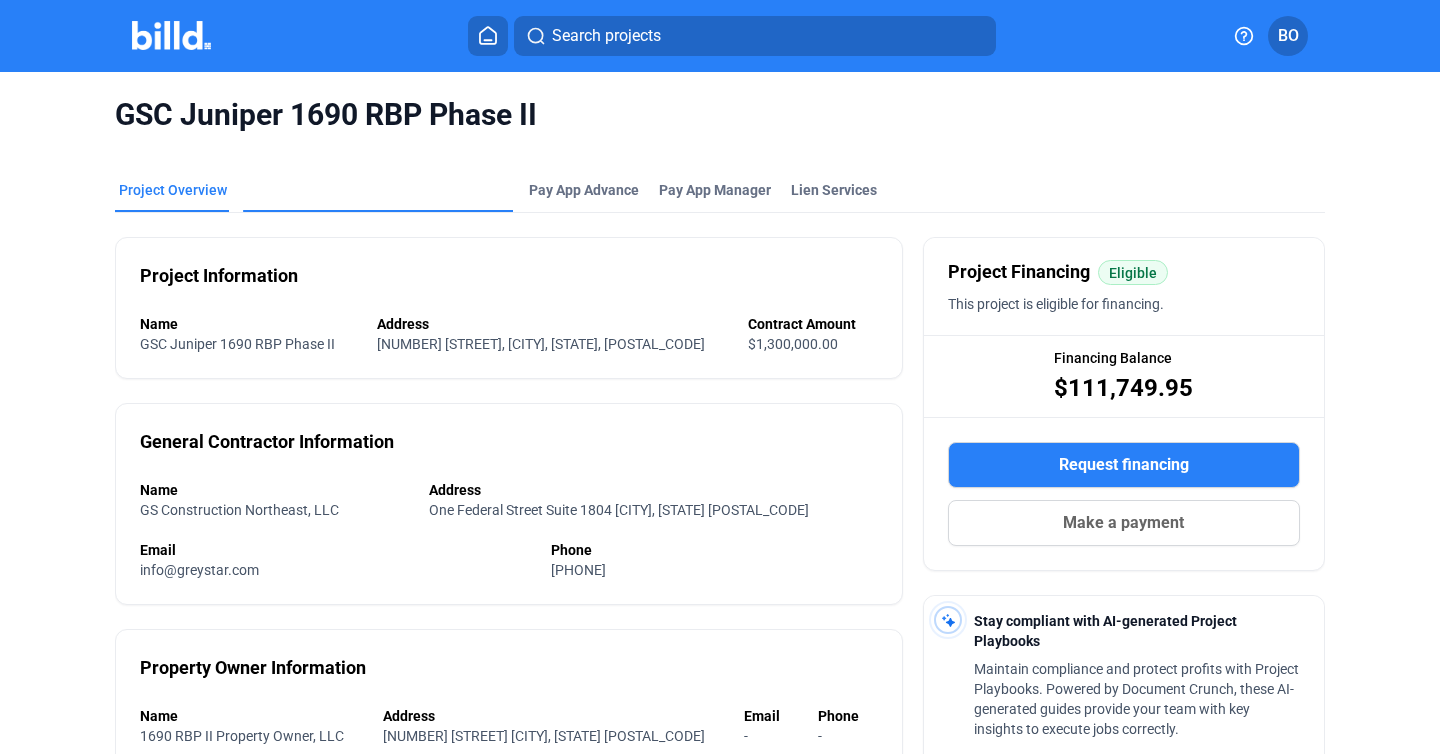 click on "Material Financing" at bounding box center [307, 317] 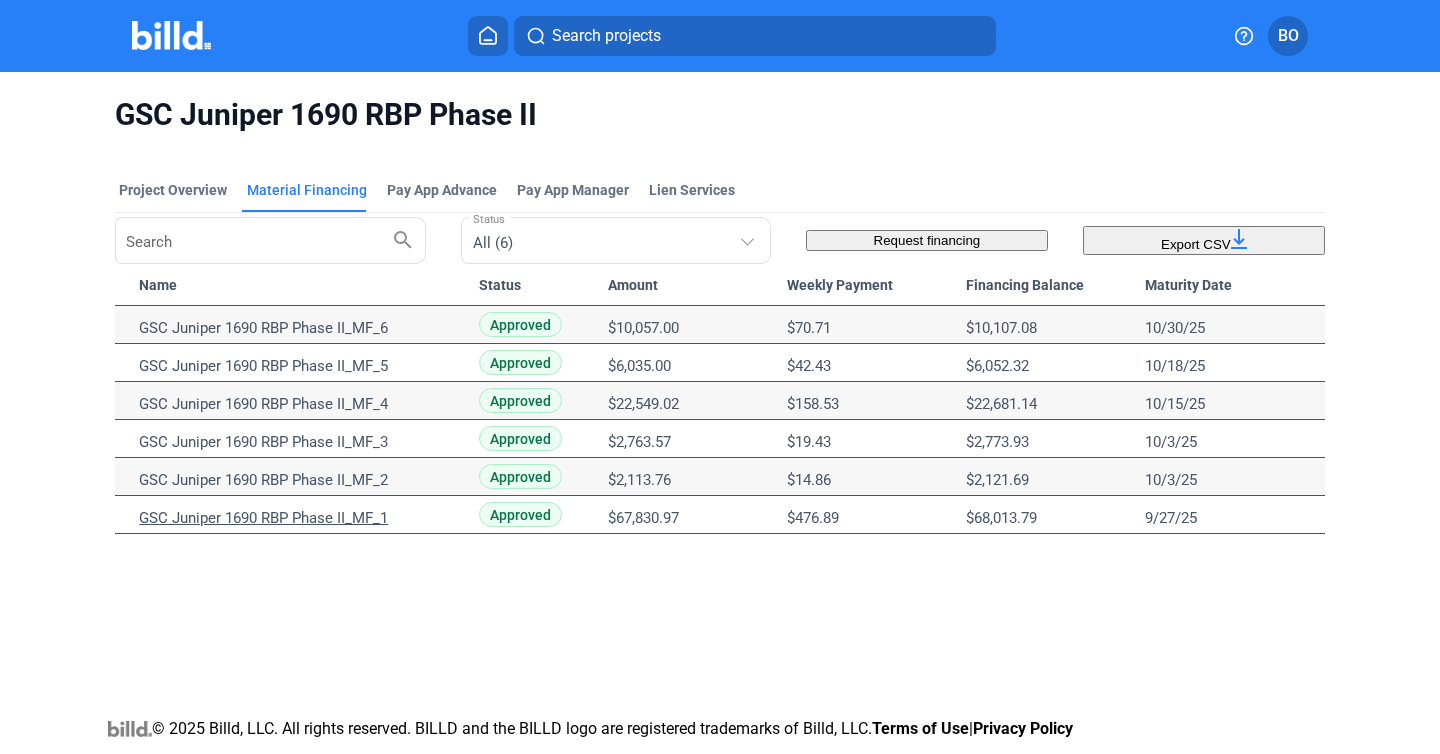 click on "GSC Juniper 1690 RBP Phase II_MF_1" at bounding box center [300, 328] 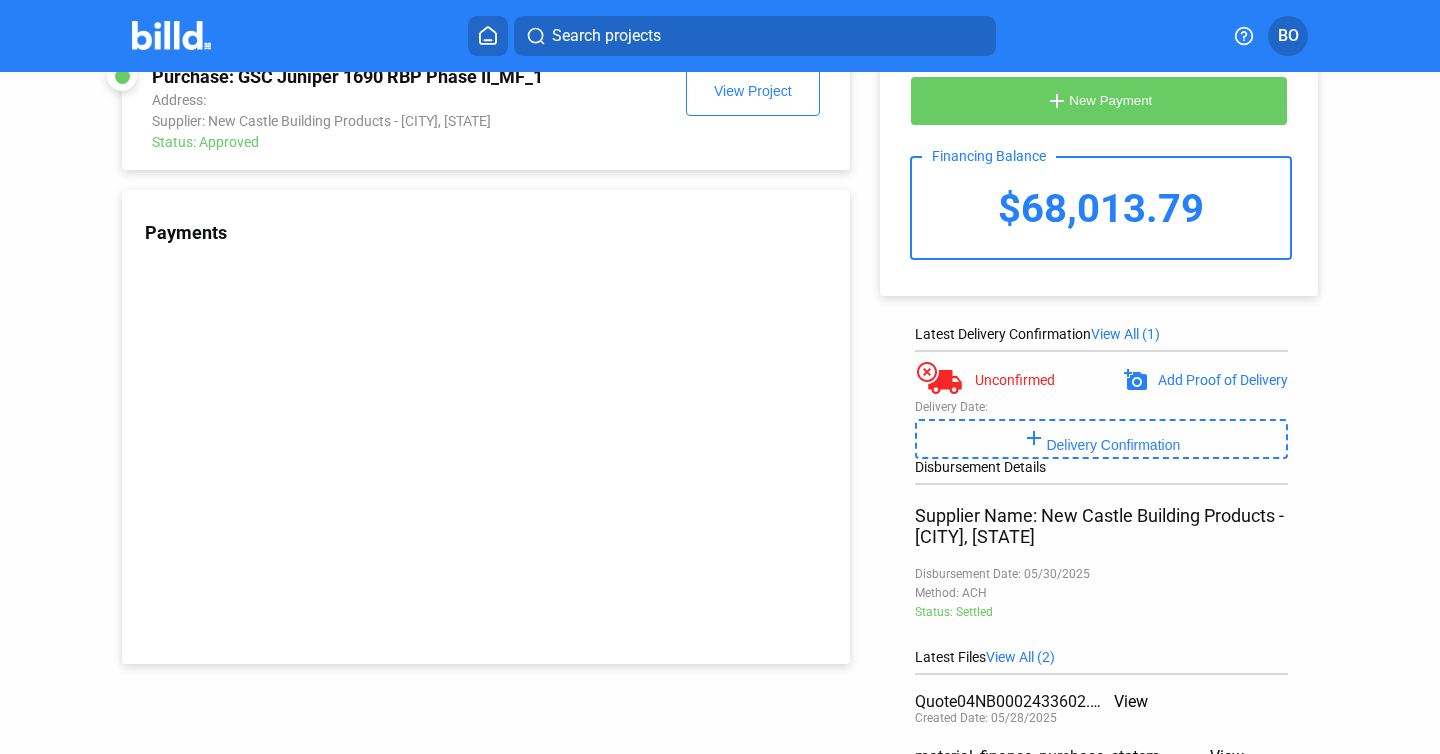 scroll, scrollTop: 0, scrollLeft: 0, axis: both 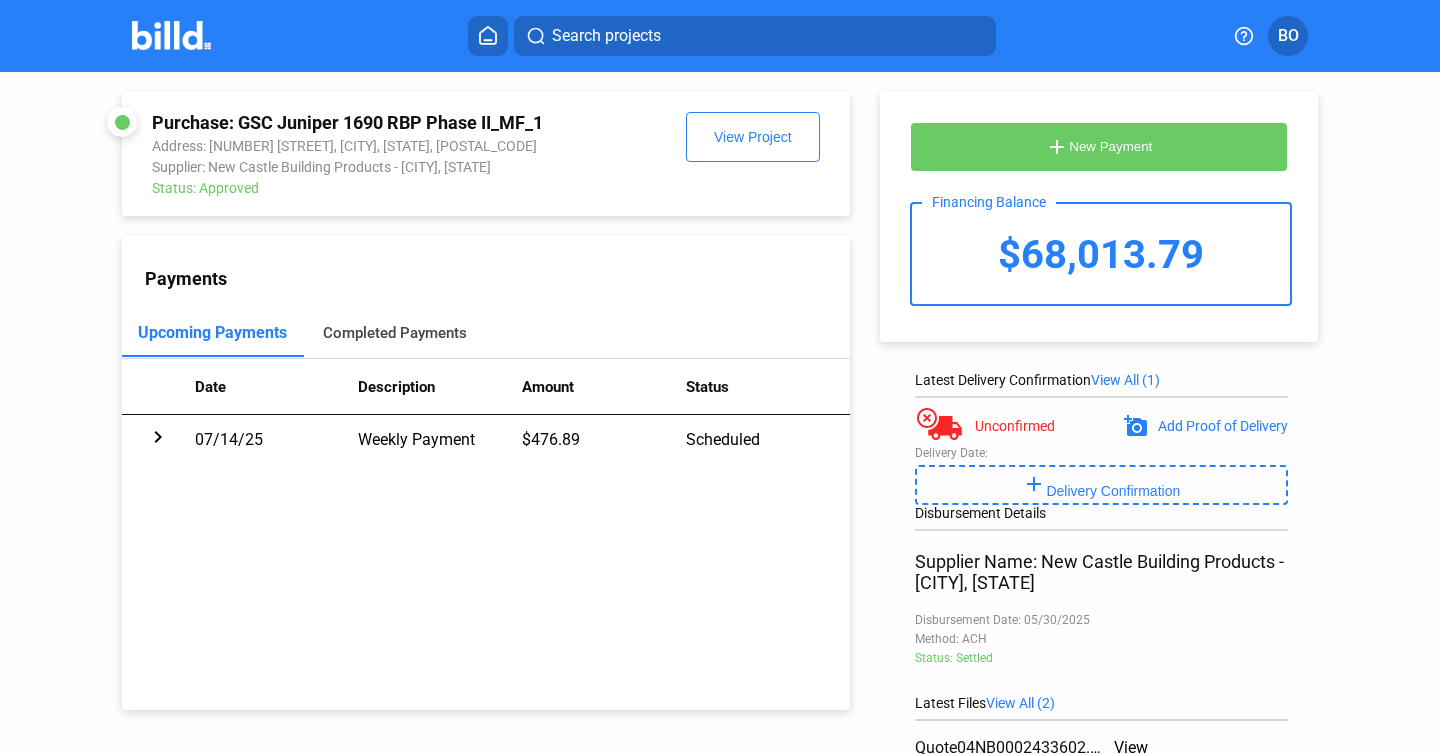 click on "Completed Payments" at bounding box center (395, 333) 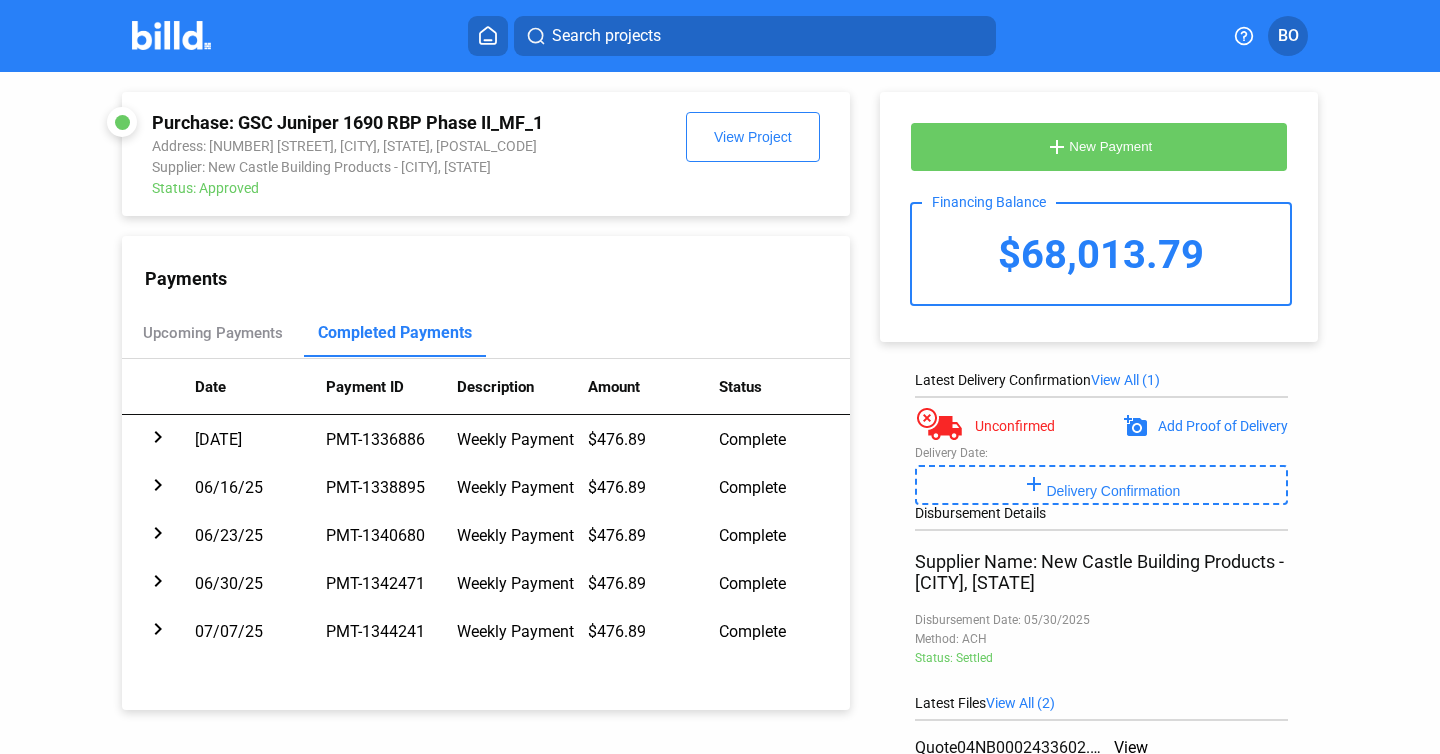click at bounding box center (171, 35) 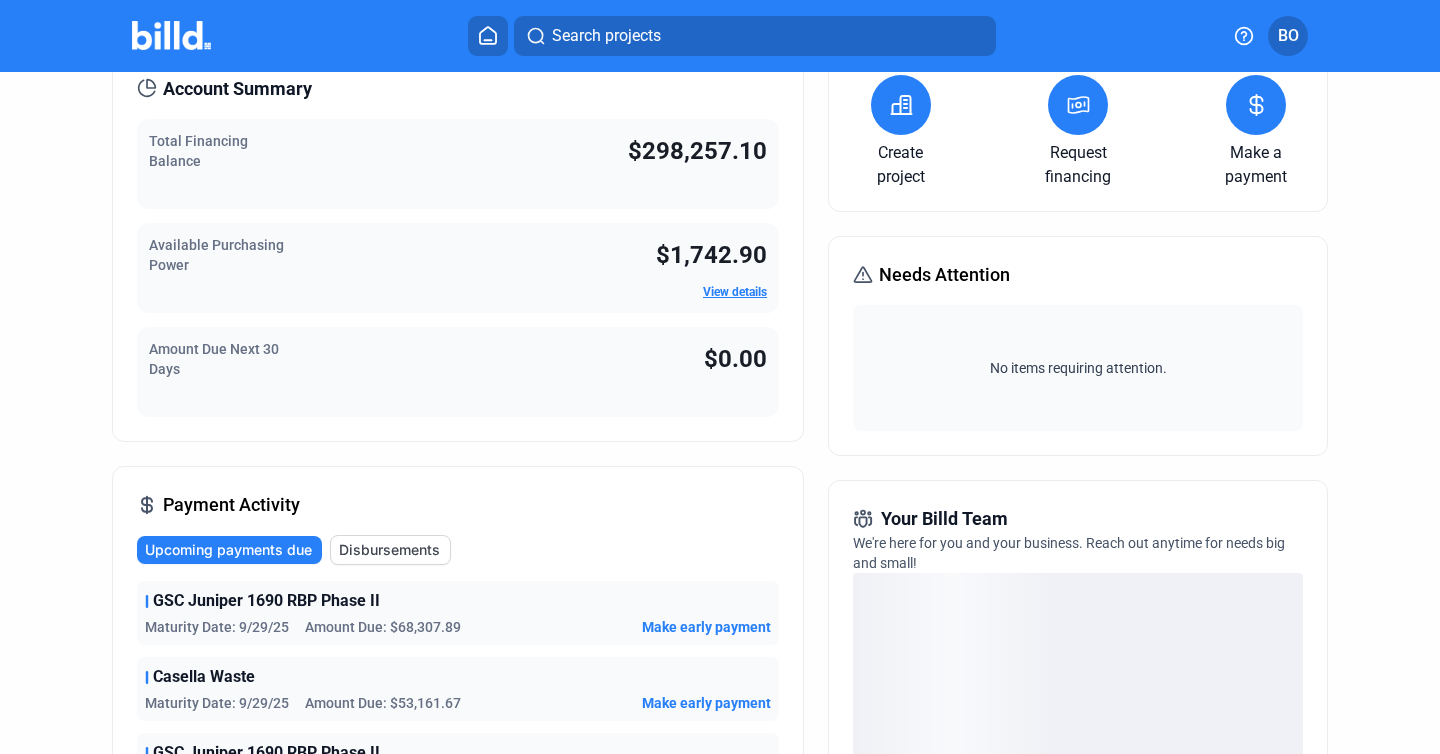 scroll, scrollTop: 0, scrollLeft: 0, axis: both 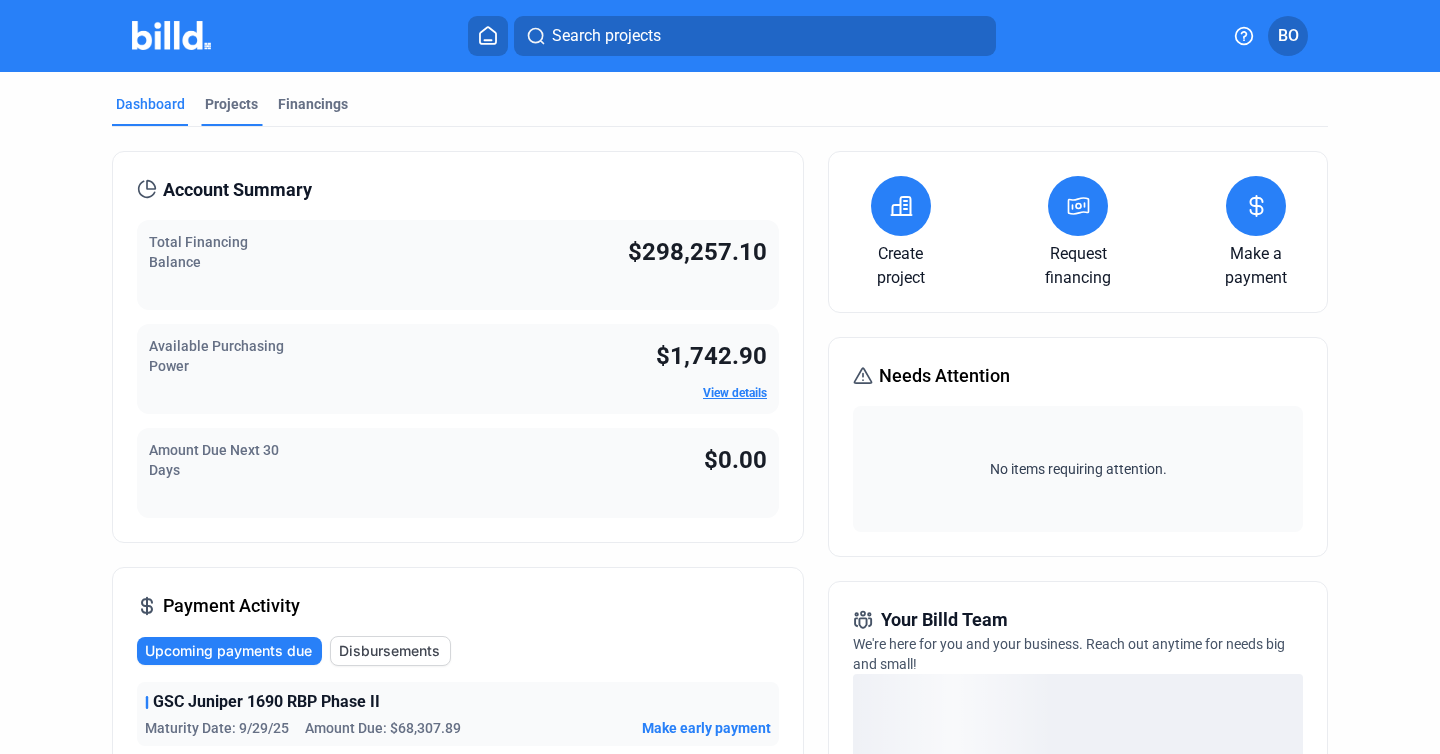 click on "Projects" at bounding box center (231, 104) 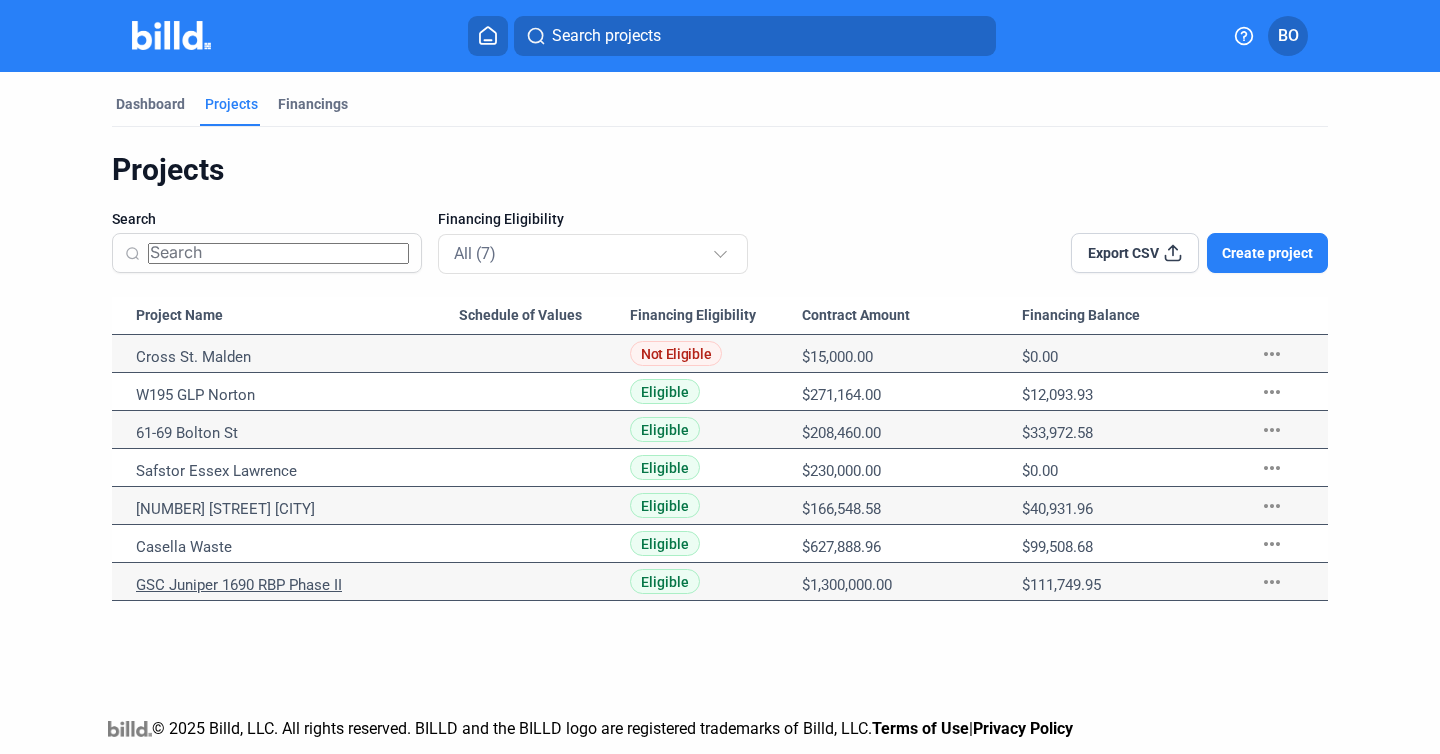click on "GSC Juniper 1690 RBP Phase II" at bounding box center [297, 357] 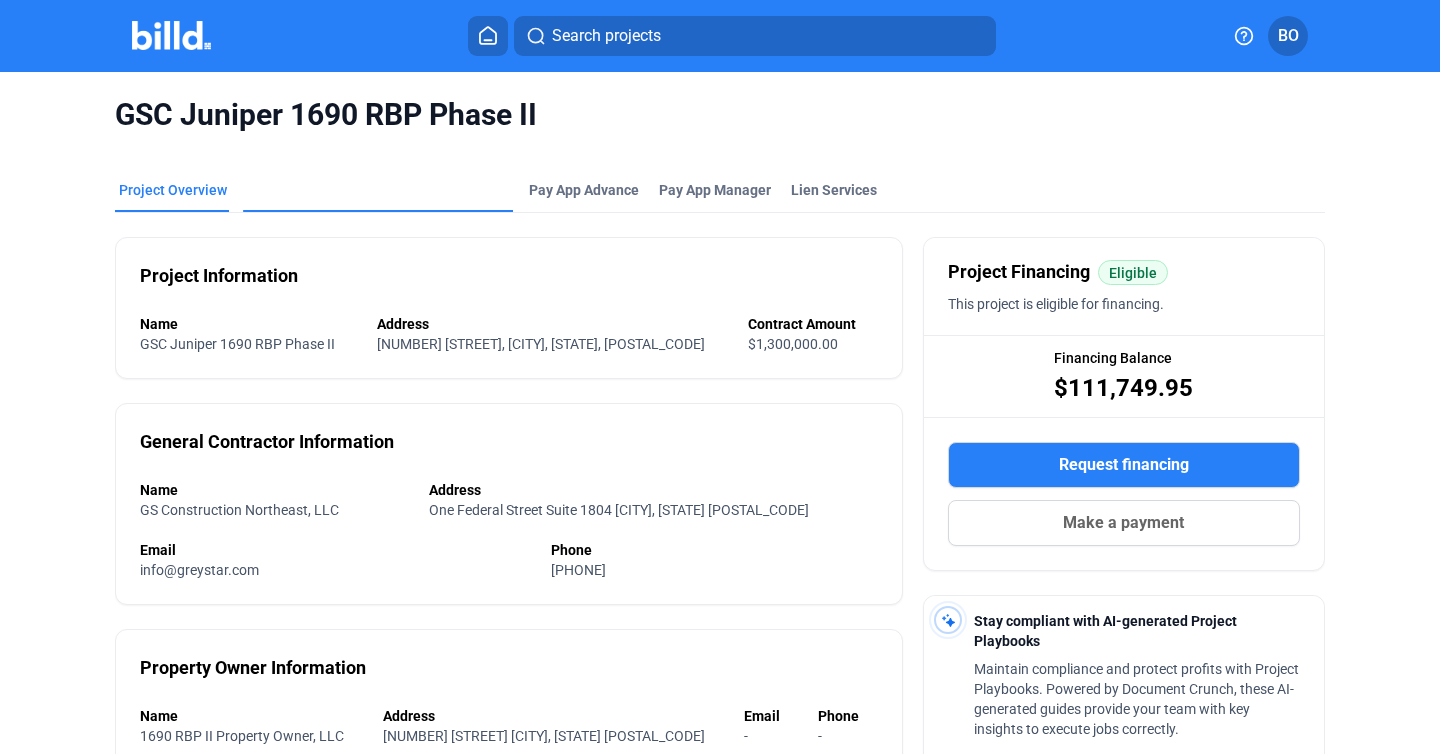 click on "Material Financing" at bounding box center [307, 317] 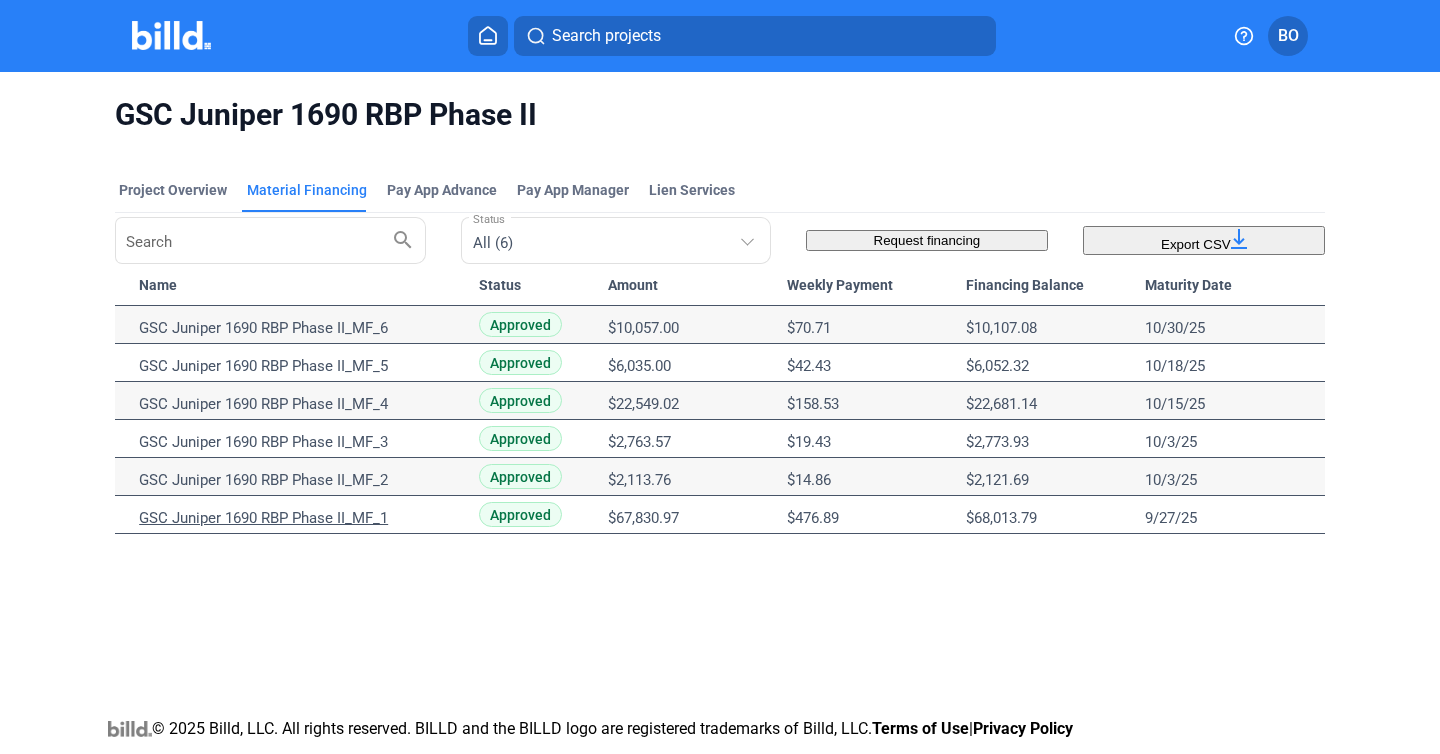 click on "GSC Juniper 1690 RBP Phase II_MF_1" at bounding box center [300, 328] 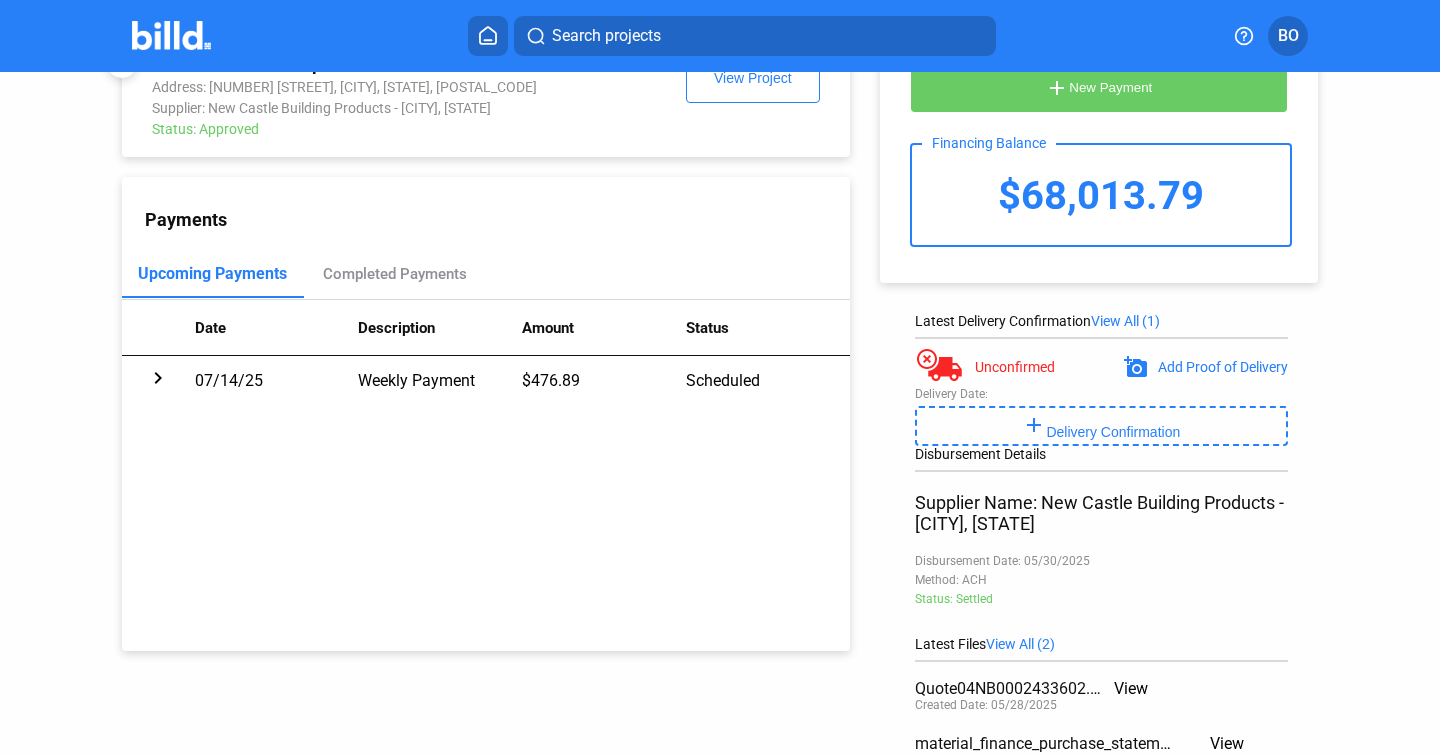 scroll, scrollTop: 50, scrollLeft: 0, axis: vertical 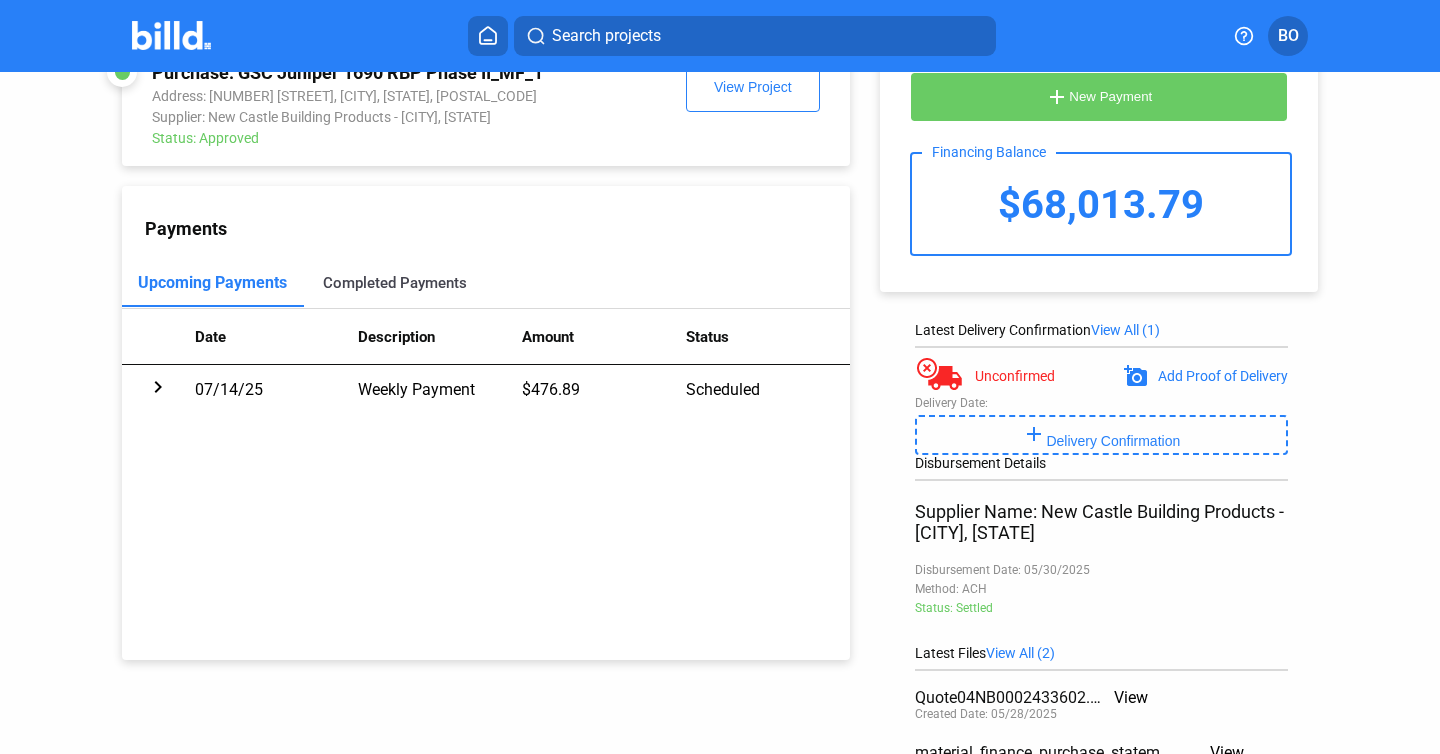 click on "Completed Payments" at bounding box center [395, 283] 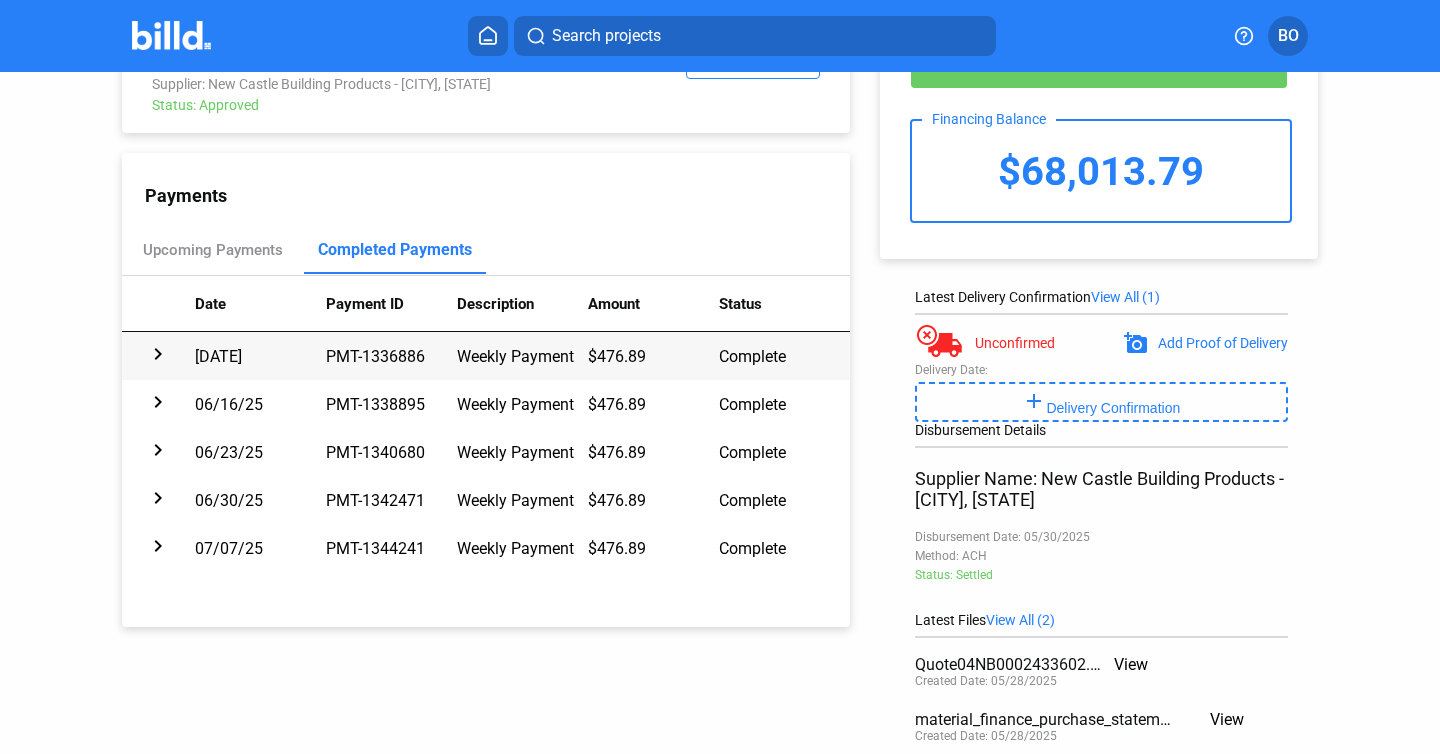 scroll, scrollTop: 0, scrollLeft: 0, axis: both 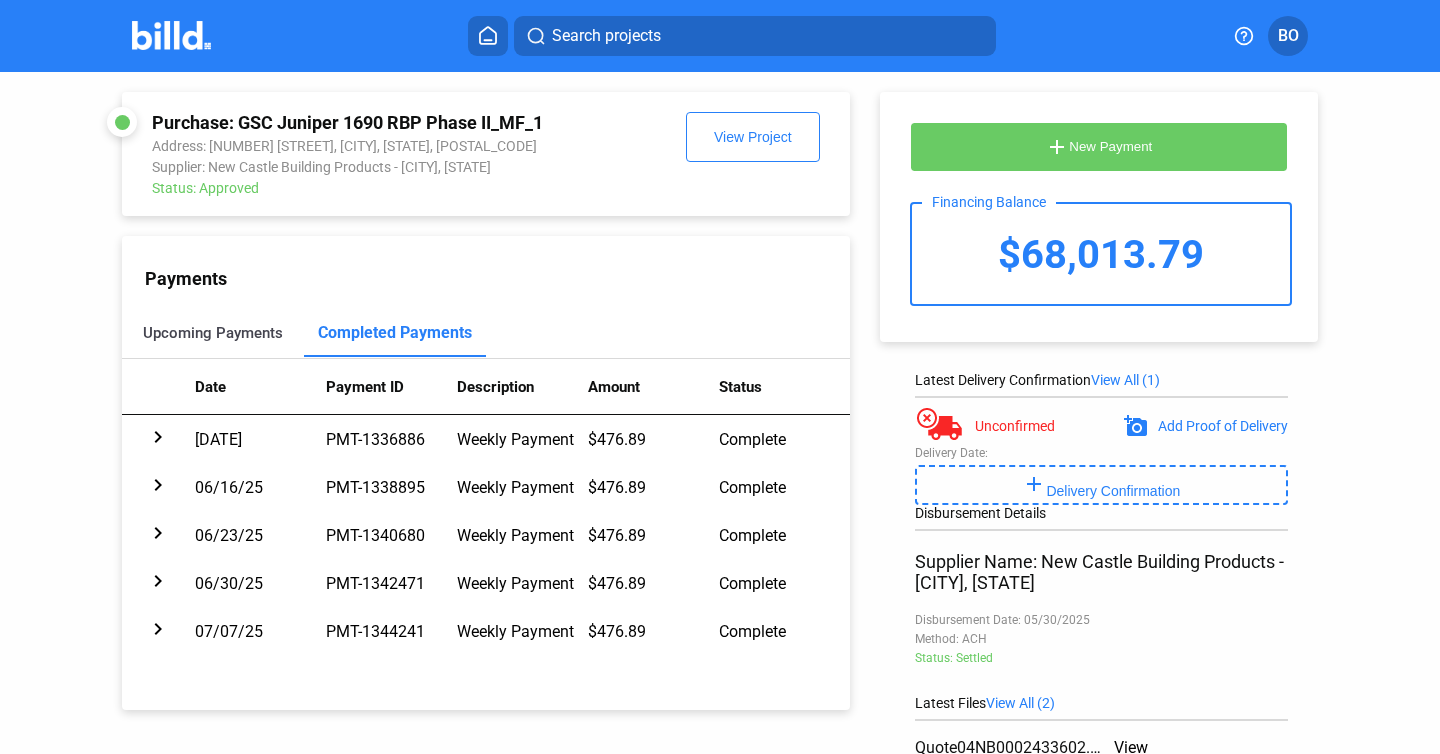 click on "Upcoming Payments" at bounding box center (213, 333) 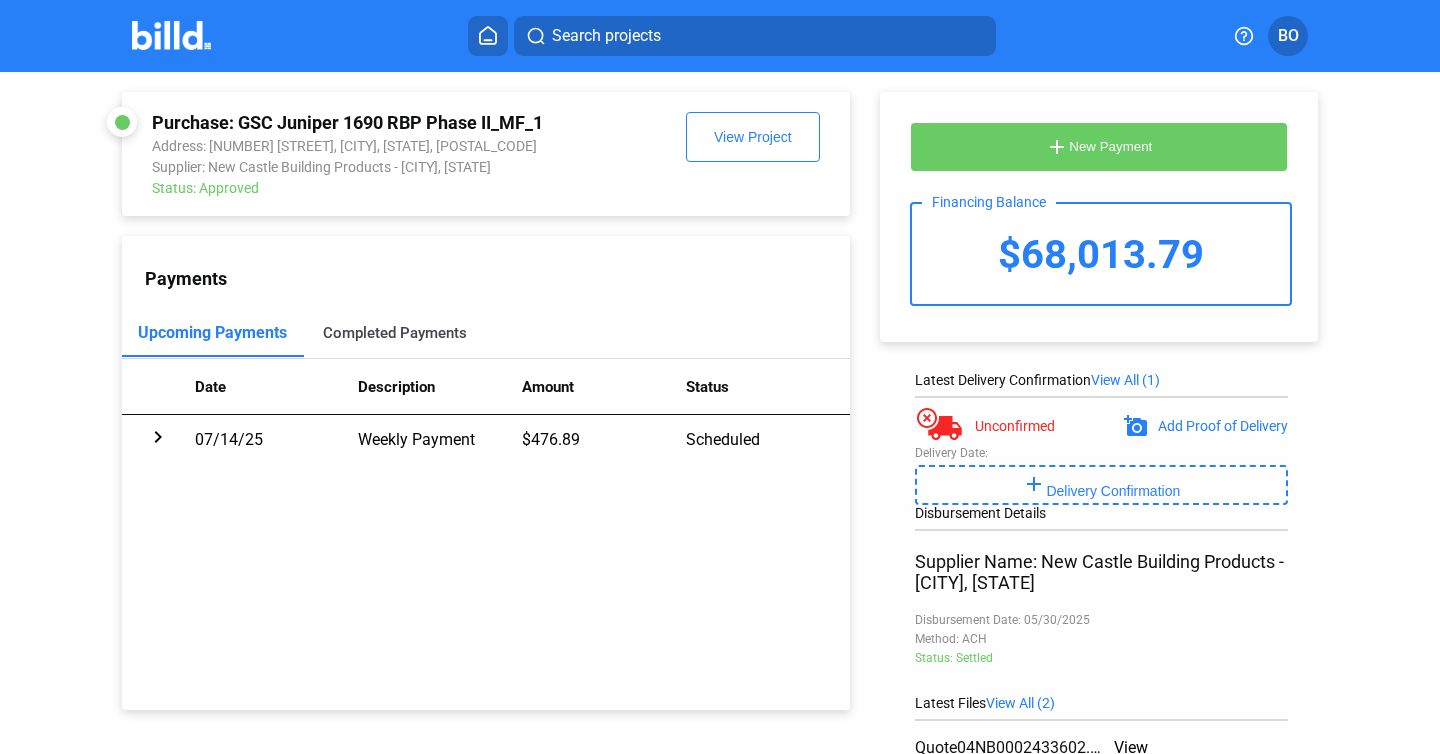 click on "Completed Payments" at bounding box center [395, 333] 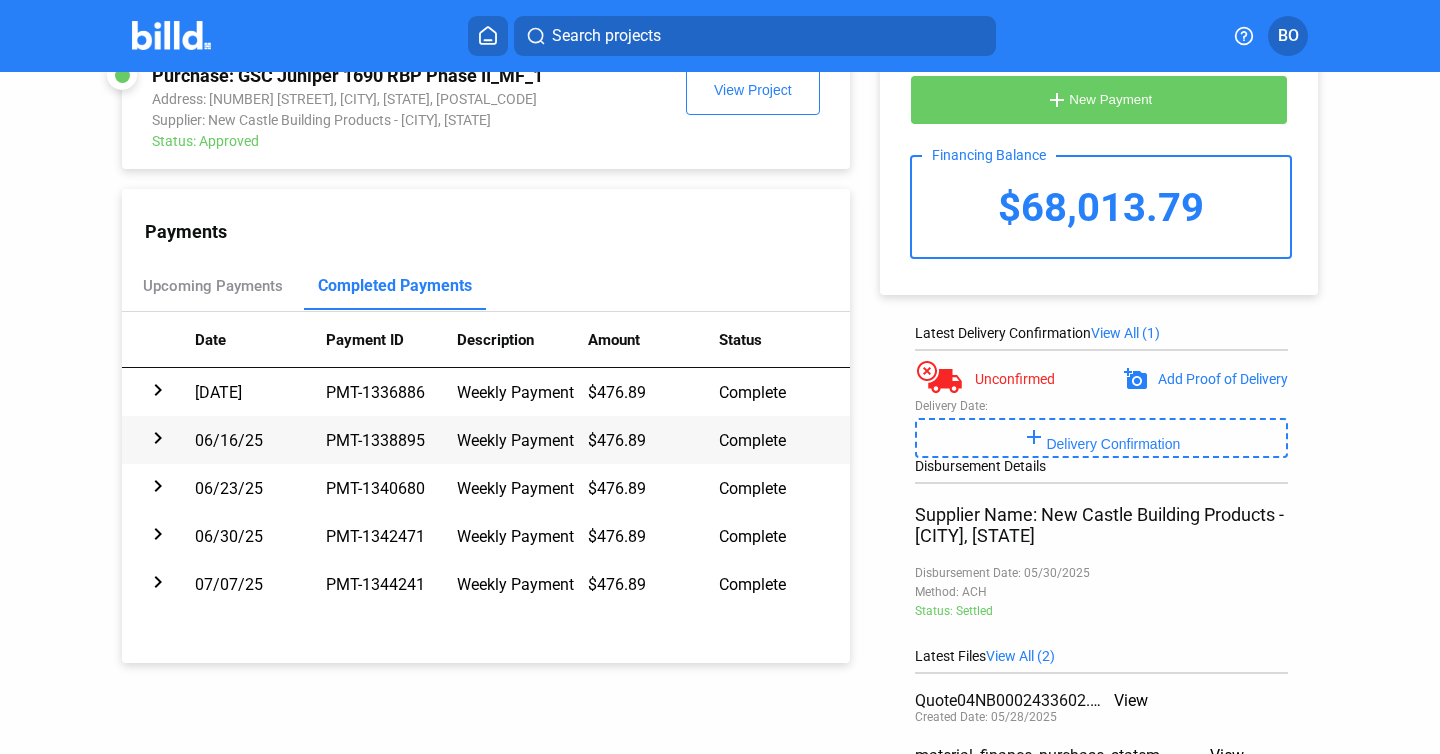 scroll, scrollTop: 37, scrollLeft: 0, axis: vertical 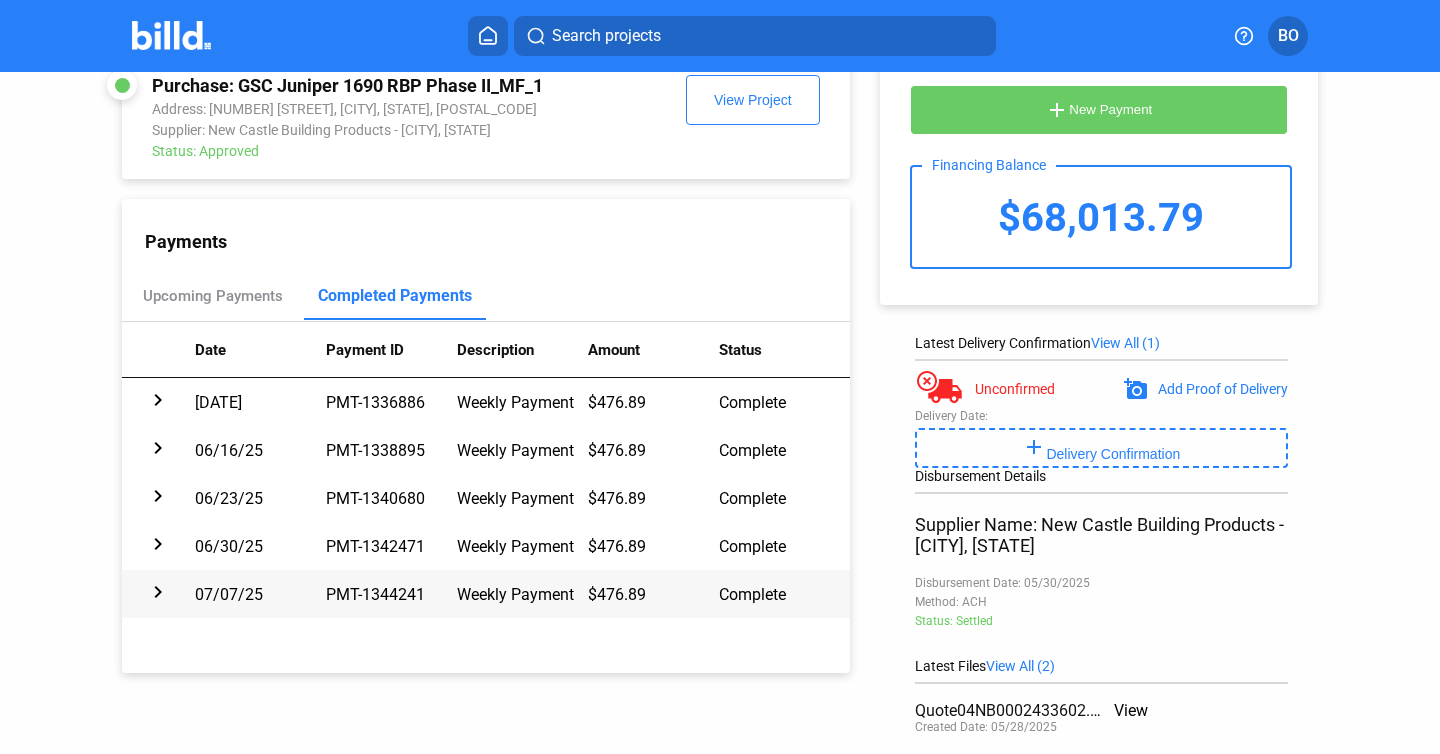 click on "chevron_right" at bounding box center [158, 402] 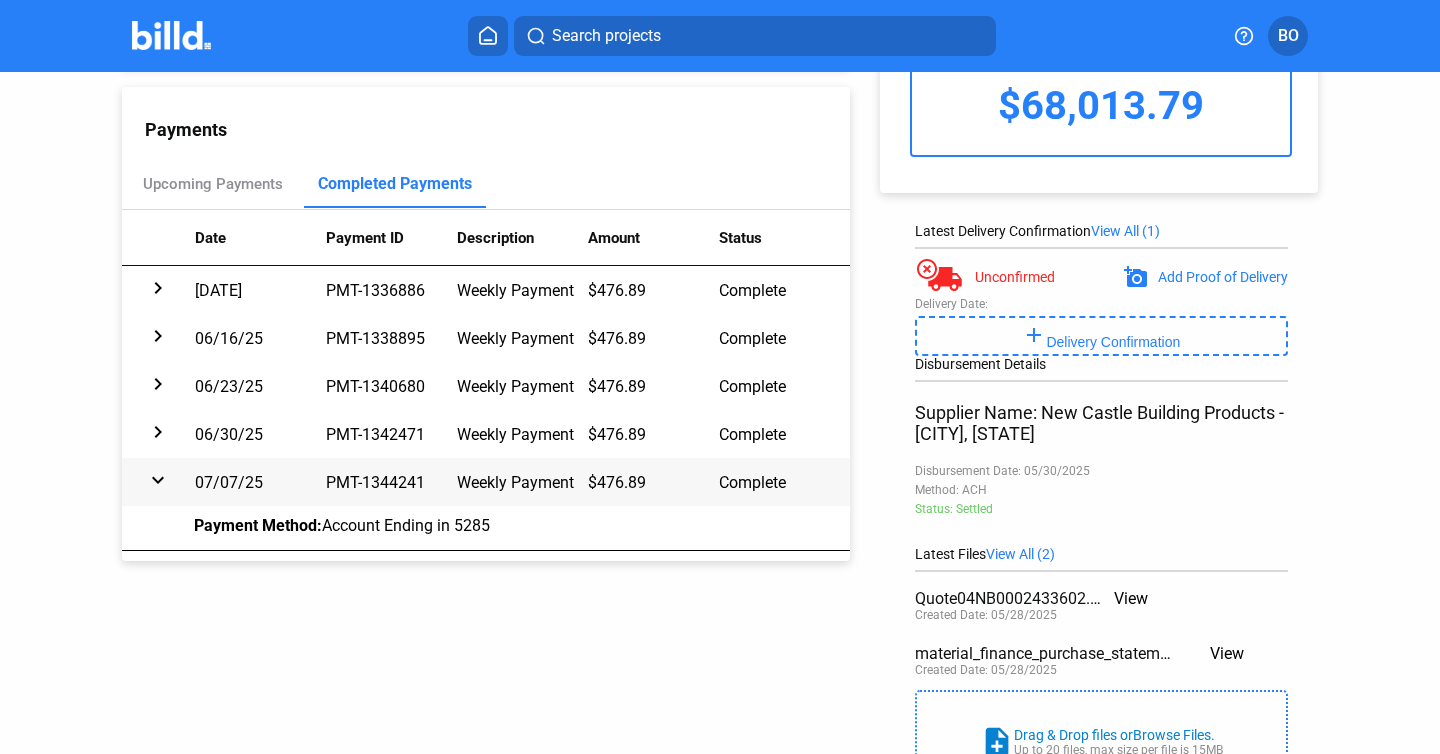 scroll, scrollTop: 151, scrollLeft: 0, axis: vertical 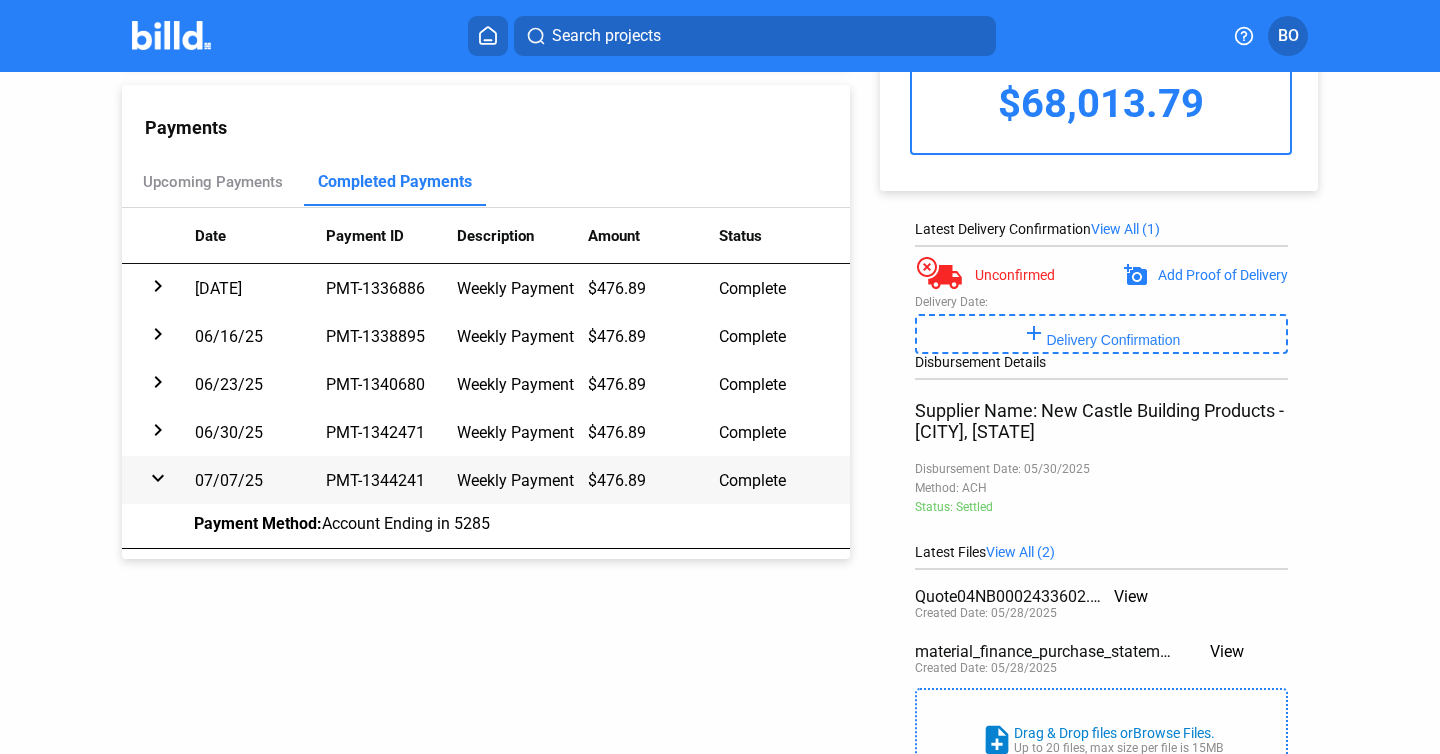 click on "expand_more" at bounding box center (158, 288) 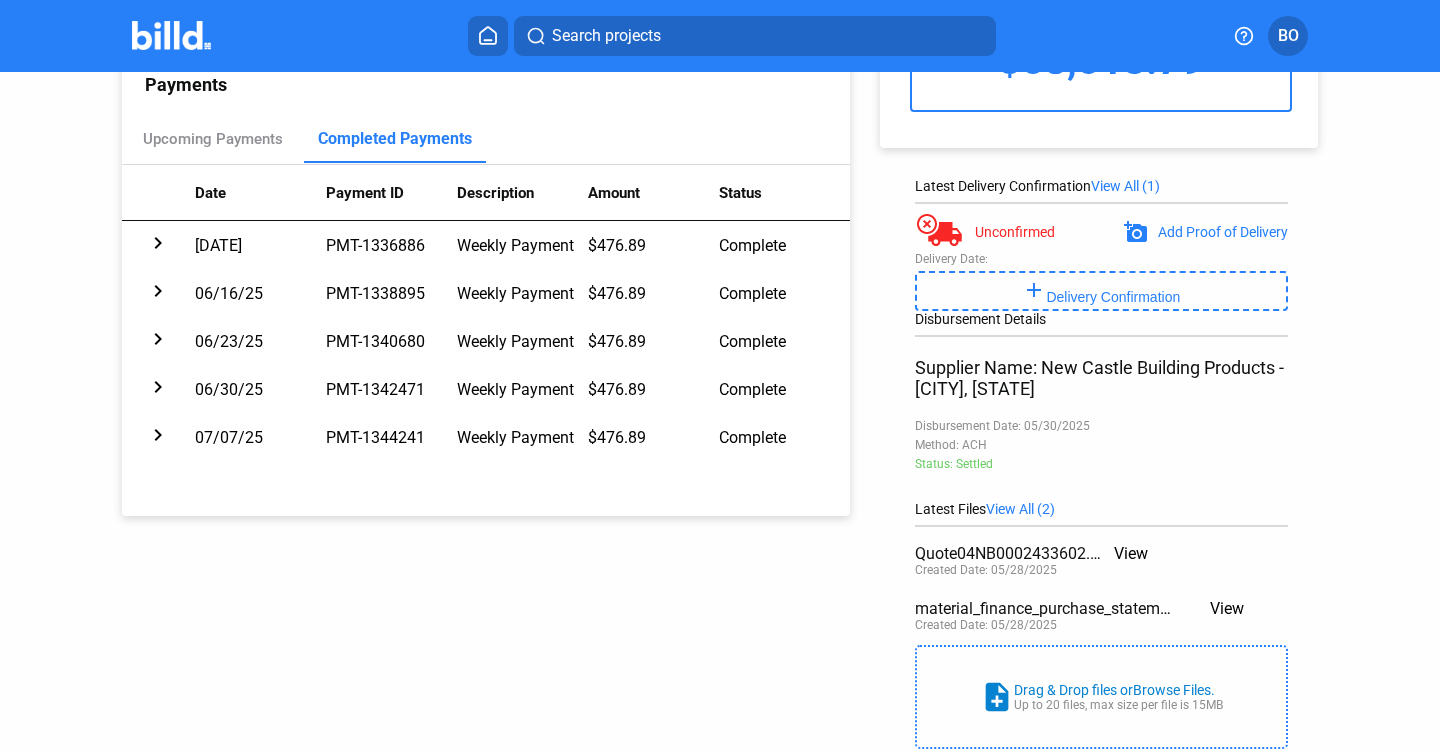 scroll, scrollTop: 191, scrollLeft: 0, axis: vertical 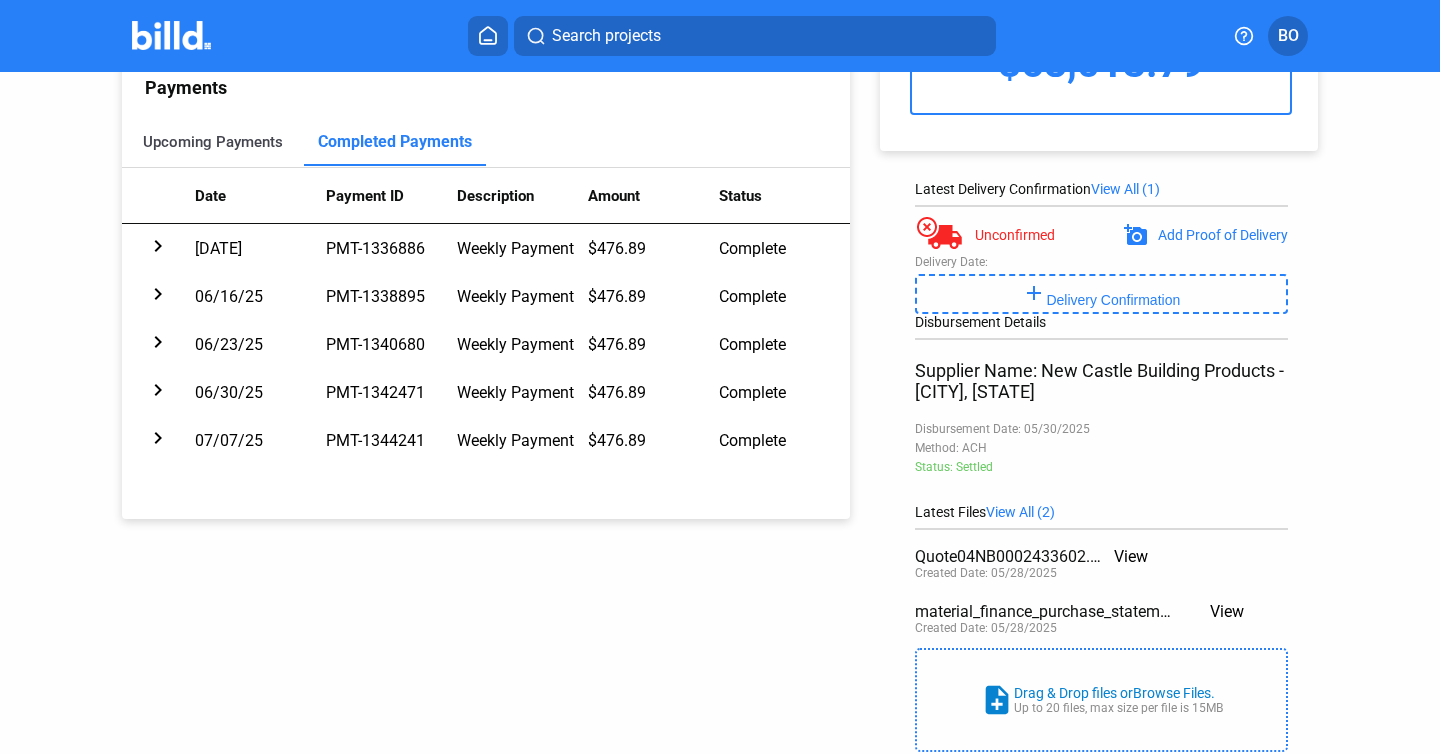 click on "Upcoming Payments" at bounding box center (213, 142) 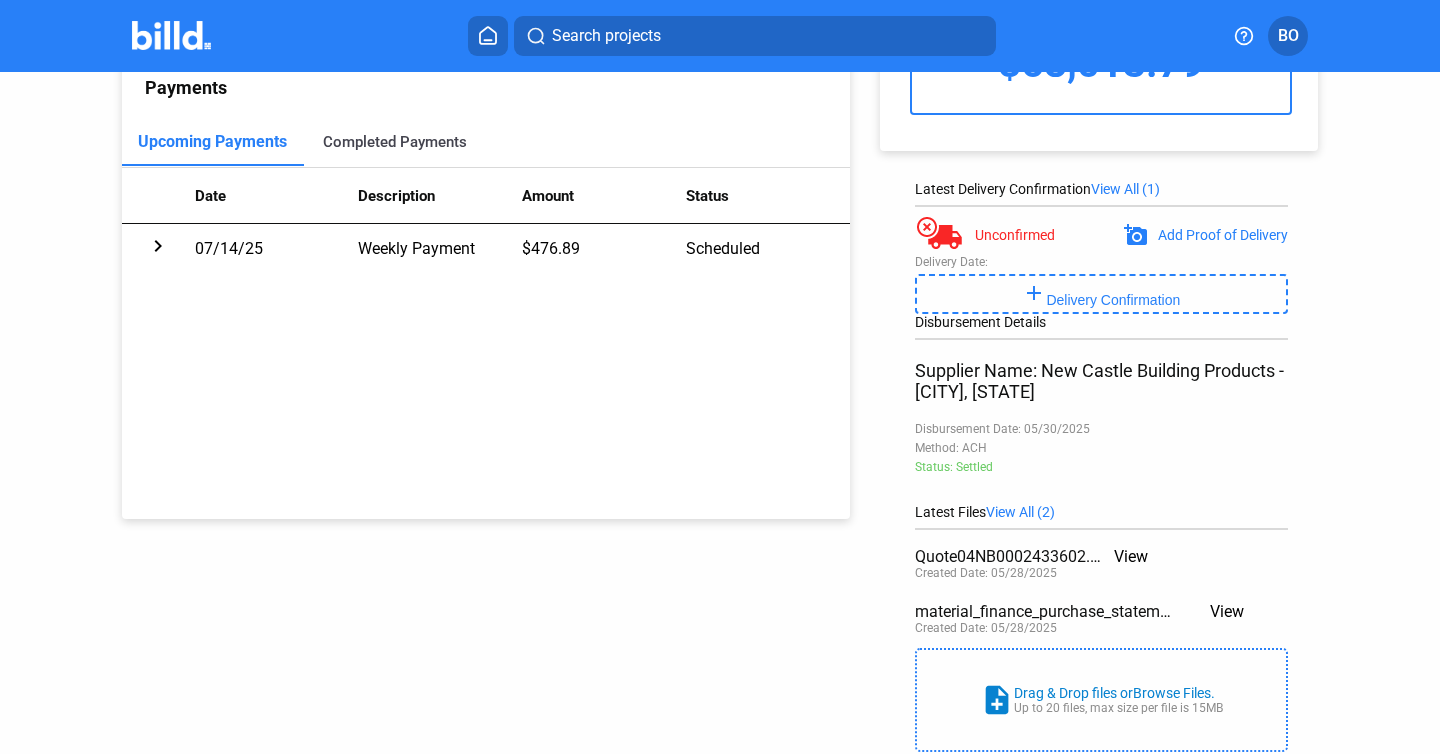 click on "Completed Payments" at bounding box center (395, 142) 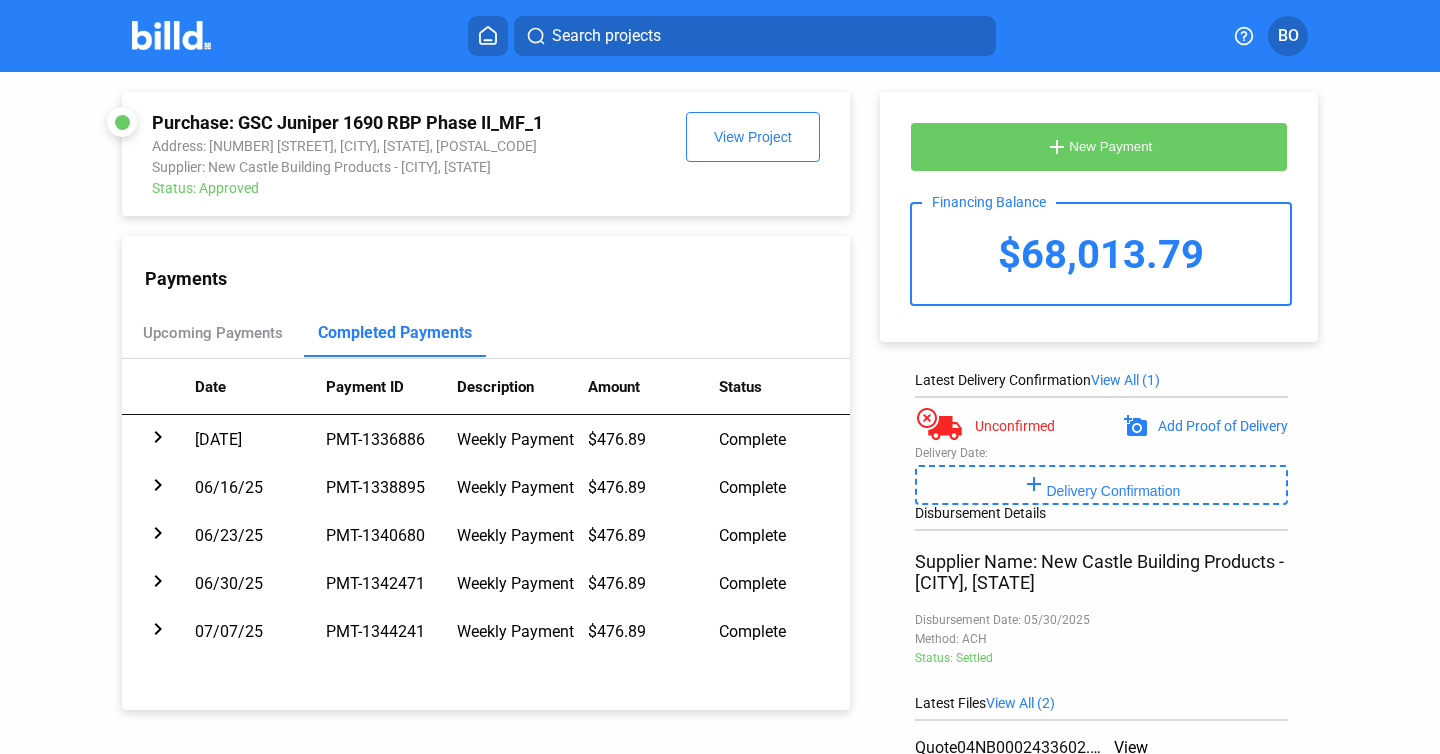 scroll, scrollTop: 297, scrollLeft: 0, axis: vertical 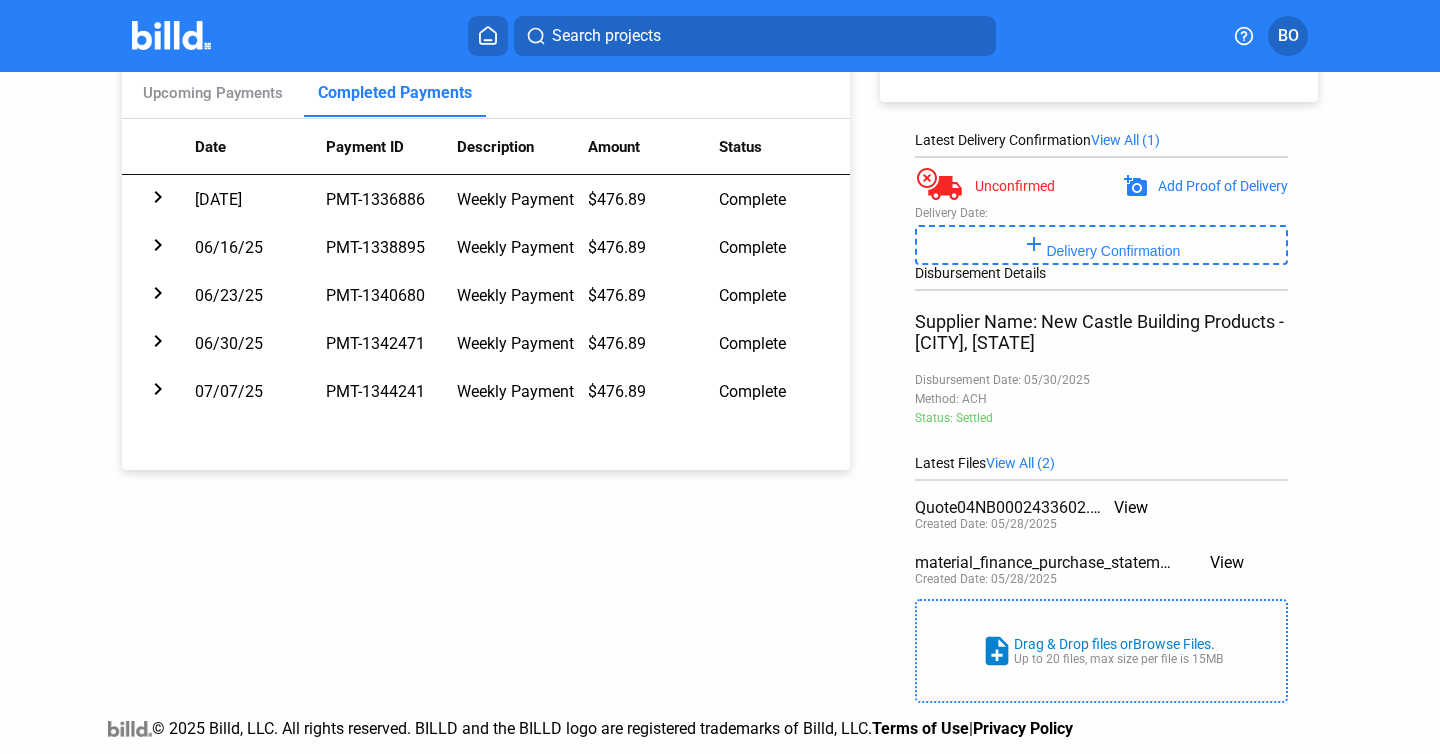 click on "View All (2)" at bounding box center [1020, 463] 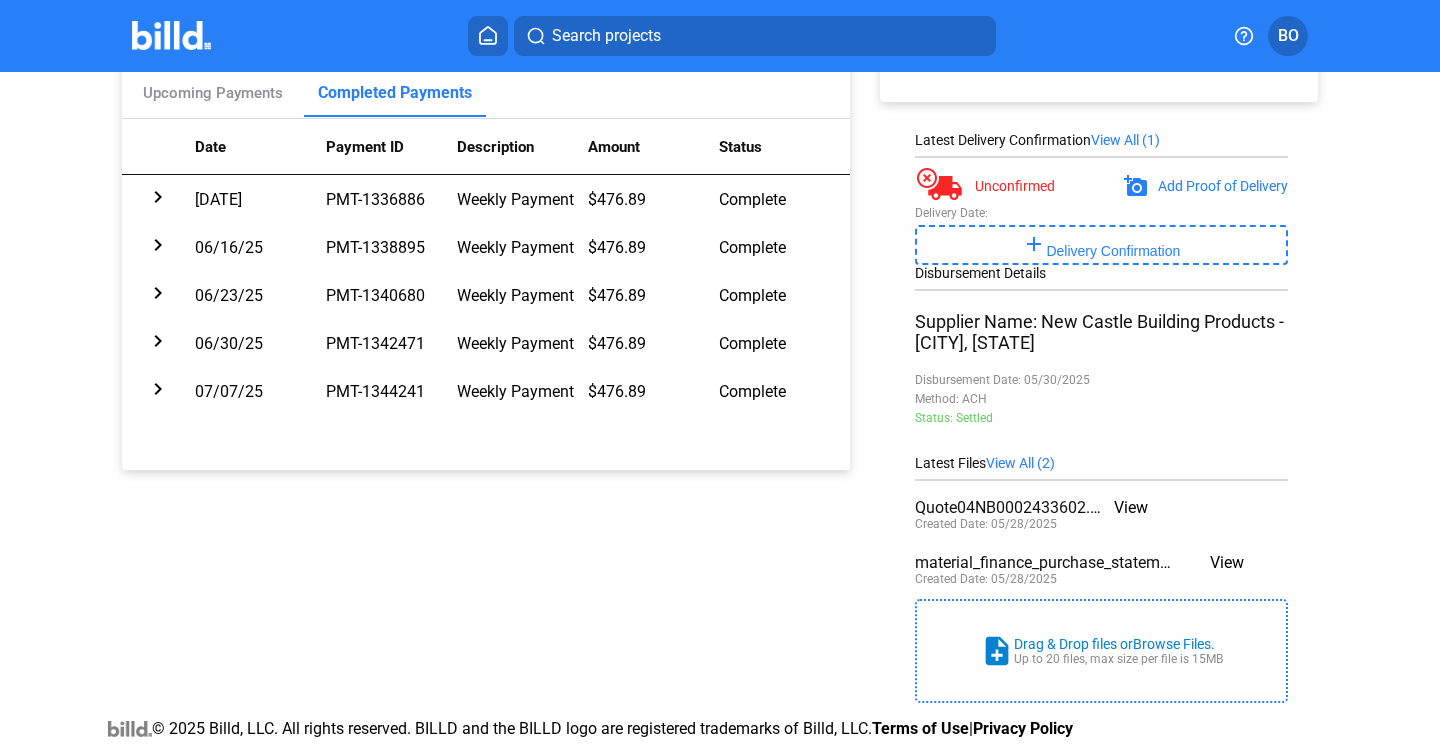 click on "Quote04NB0002433602.pdf  Created Date: [DATE]  download Download file View material_finance_purchase_statement.pdf  Created Date: [DATE]  download Download file View" at bounding box center [720, 955] 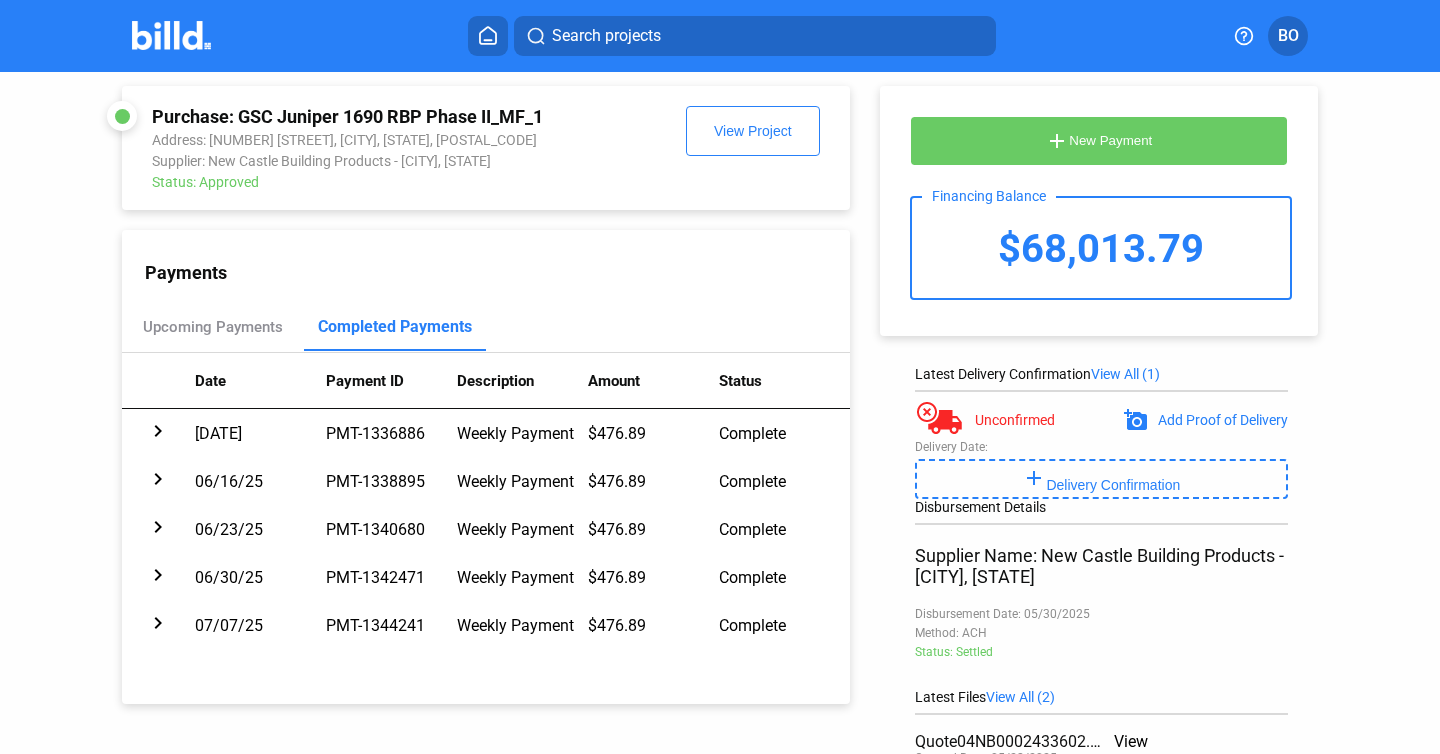 scroll, scrollTop: 0, scrollLeft: 0, axis: both 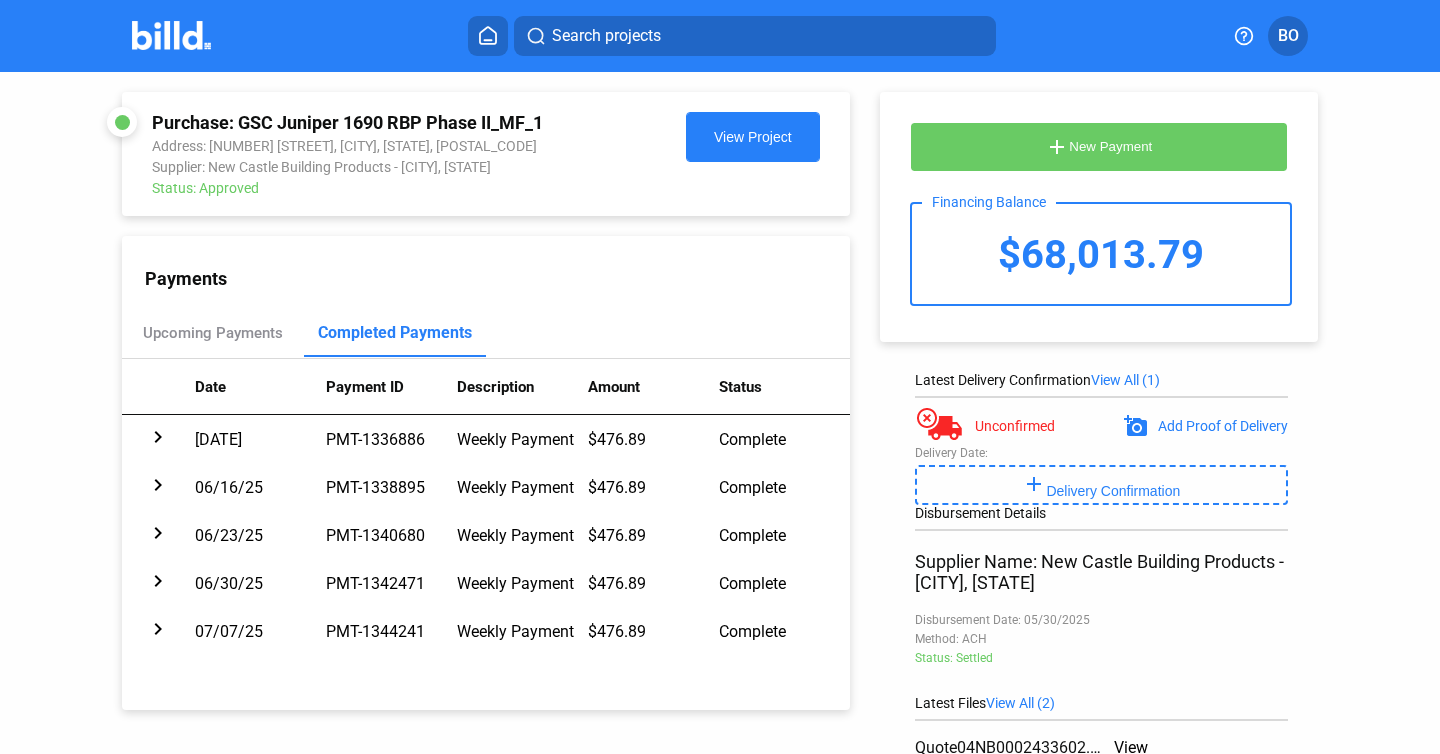 click on "View Project" at bounding box center (753, 138) 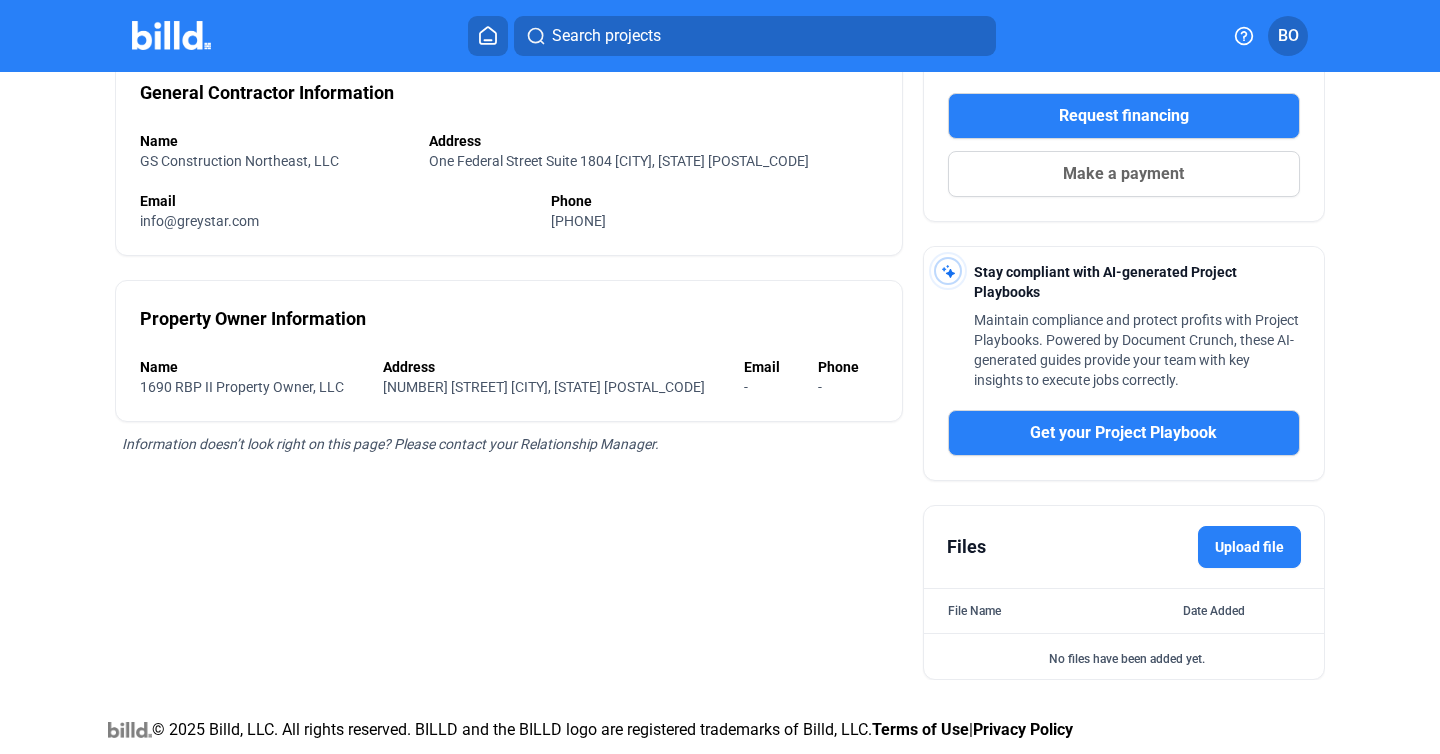 scroll, scrollTop: 0, scrollLeft: 0, axis: both 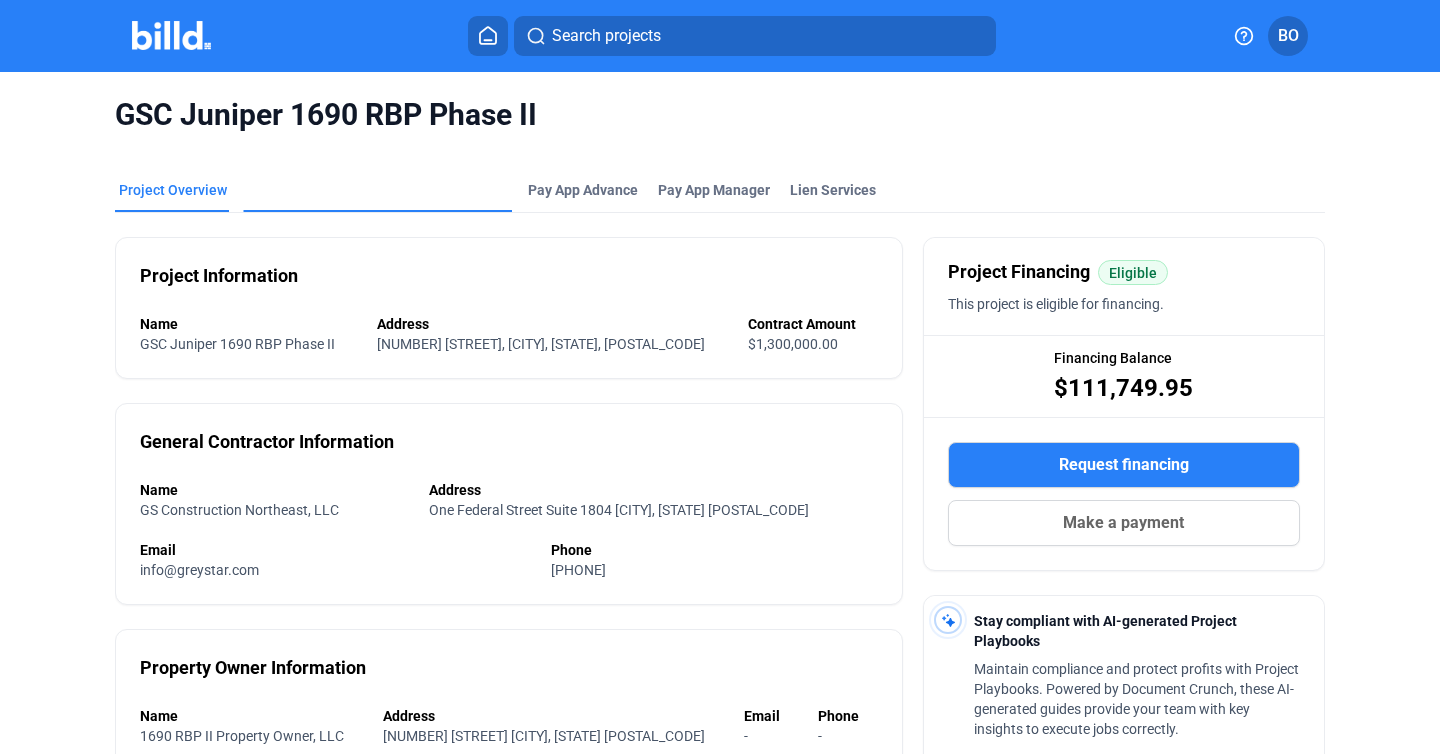 click on "Material Financing" at bounding box center [377, 196] 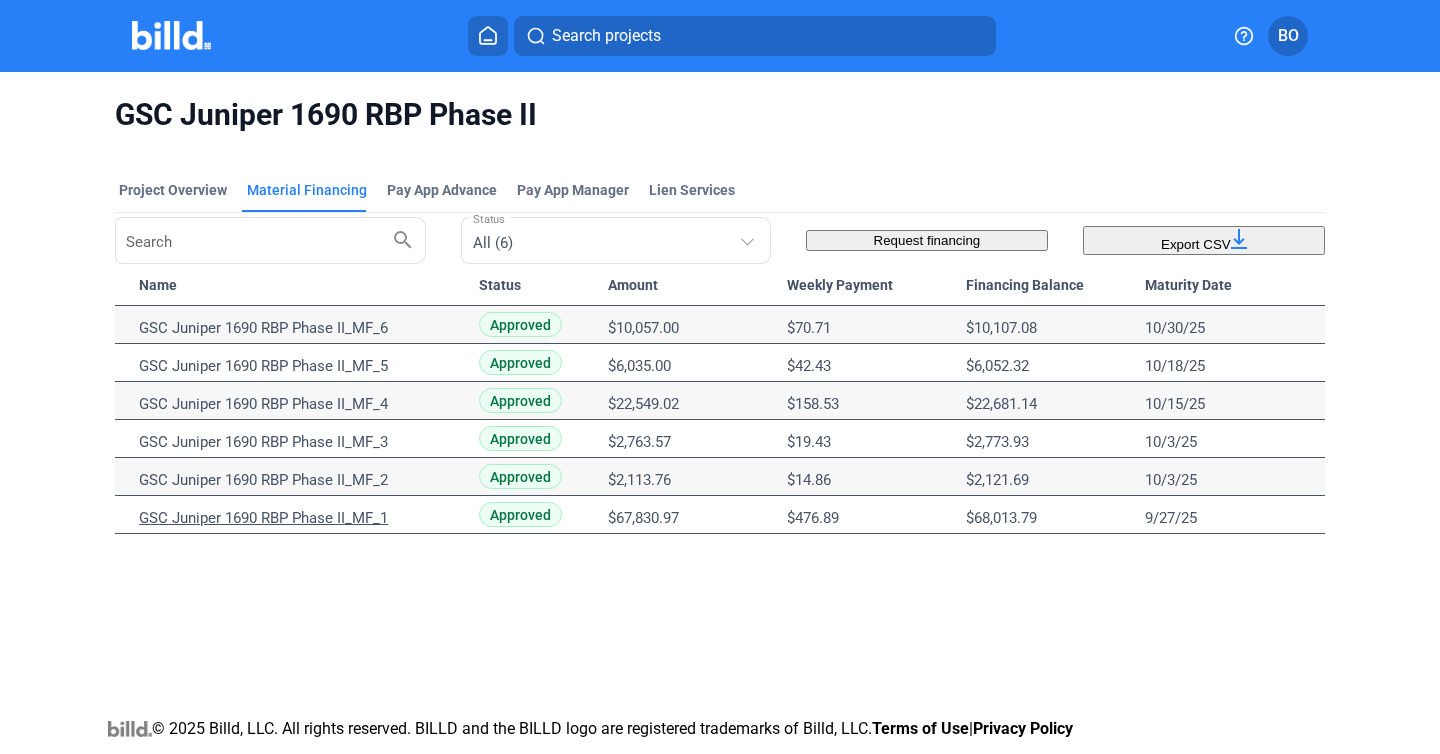 click on "GSC Juniper 1690 RBP Phase II_MF_1" at bounding box center (300, 328) 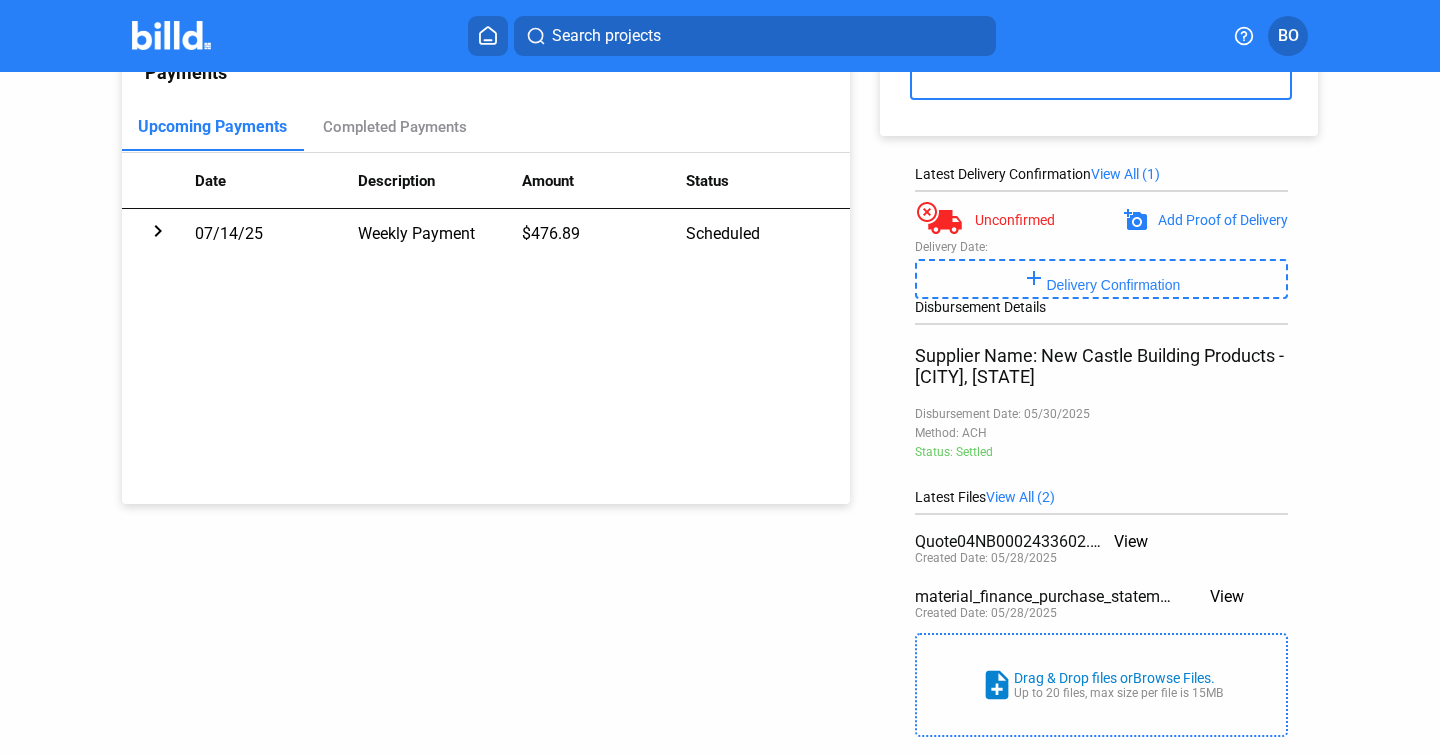 scroll, scrollTop: 220, scrollLeft: 0, axis: vertical 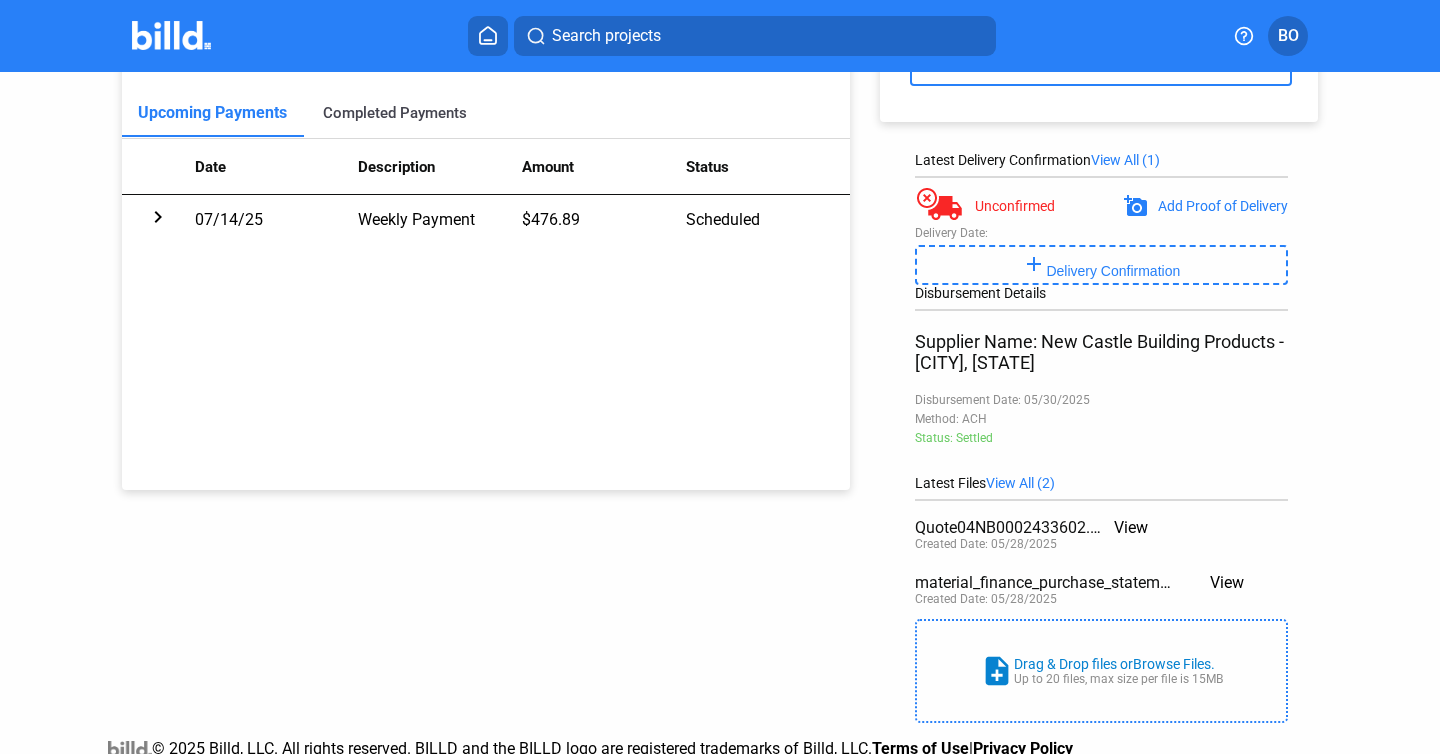 click on "Completed Payments" at bounding box center (395, 113) 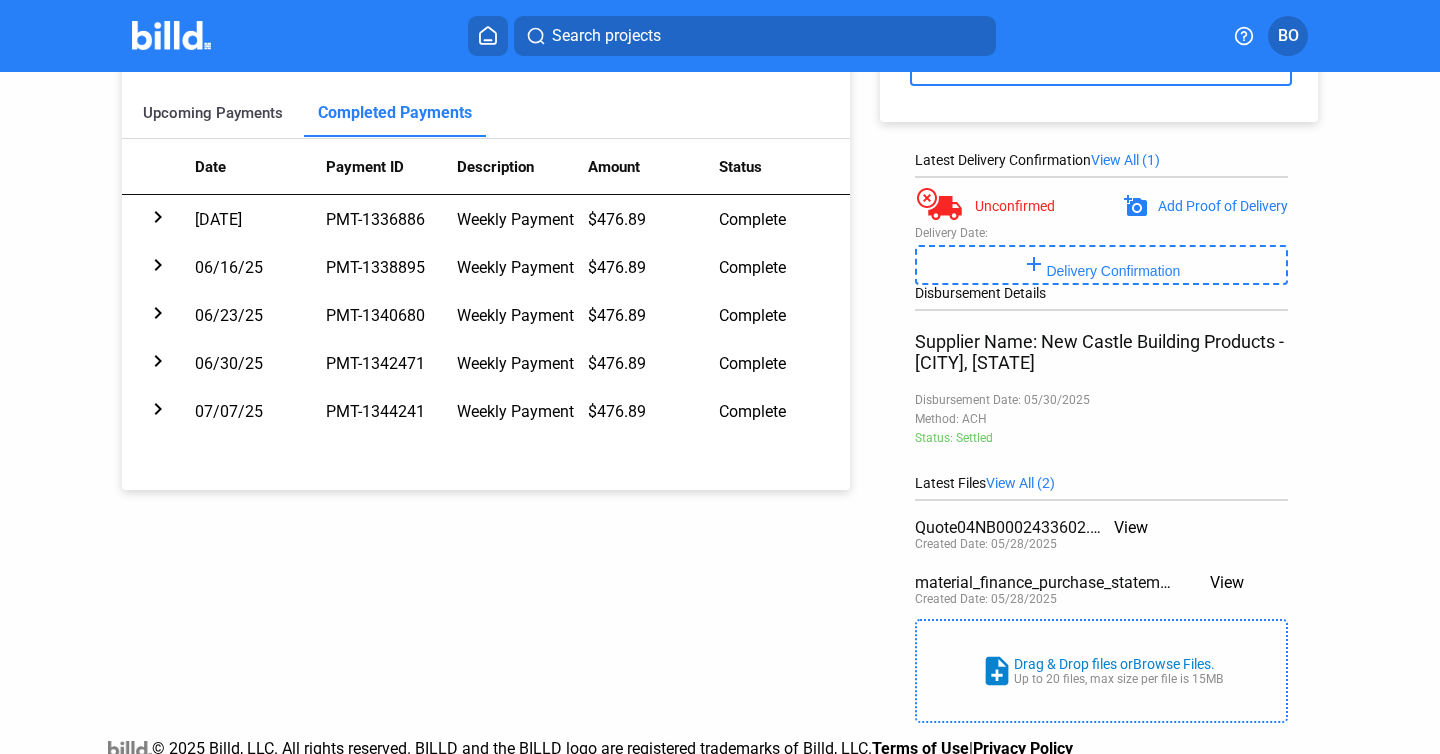 click on "Upcoming Payments" at bounding box center [213, 113] 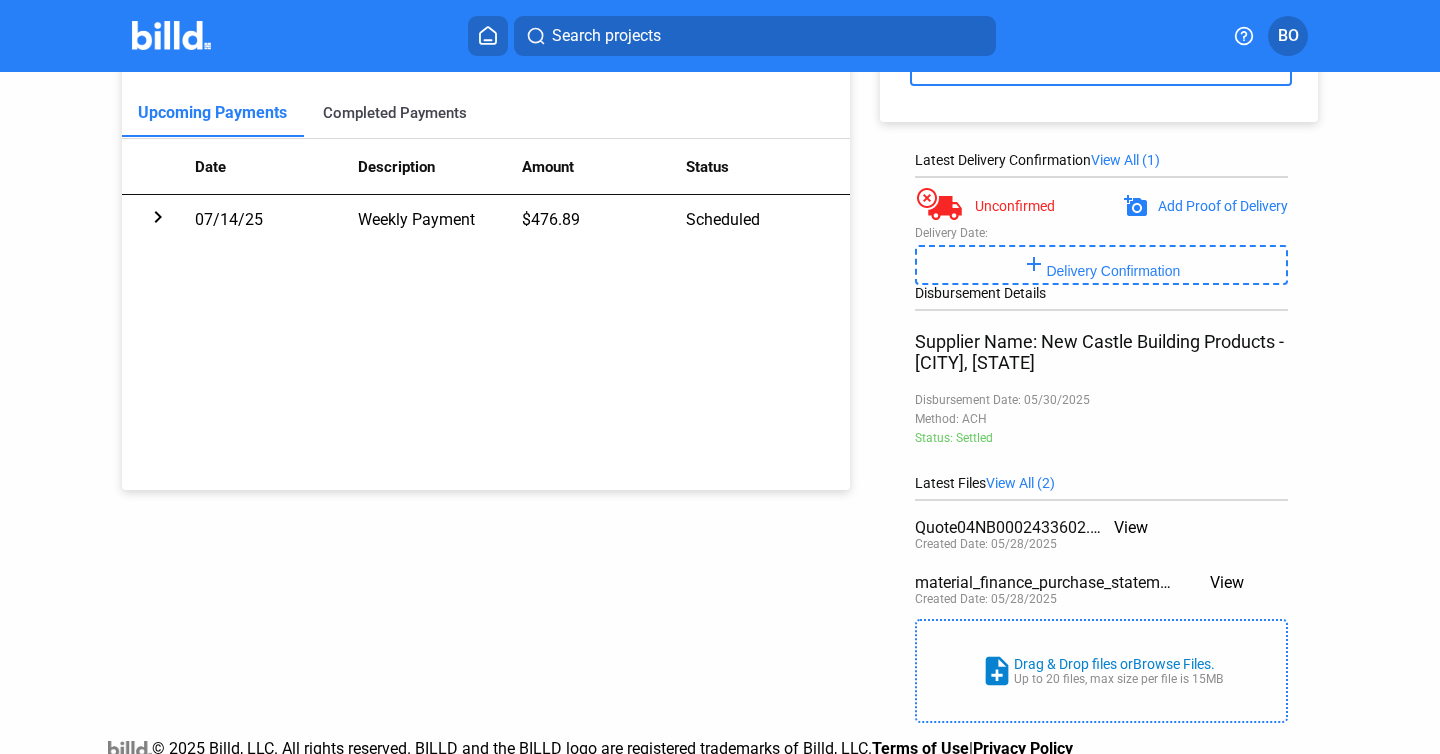 click on "Completed Payments" at bounding box center (395, 113) 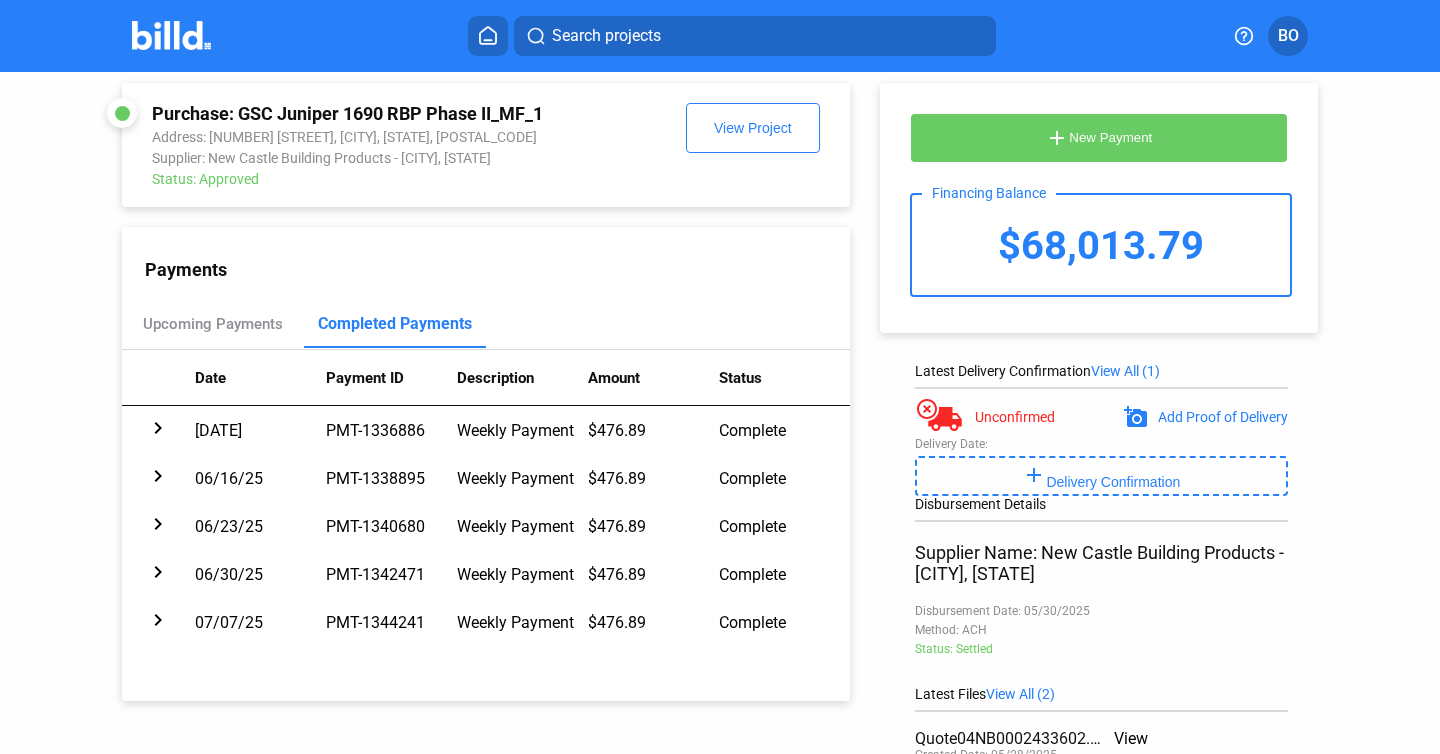 scroll, scrollTop: 0, scrollLeft: 0, axis: both 